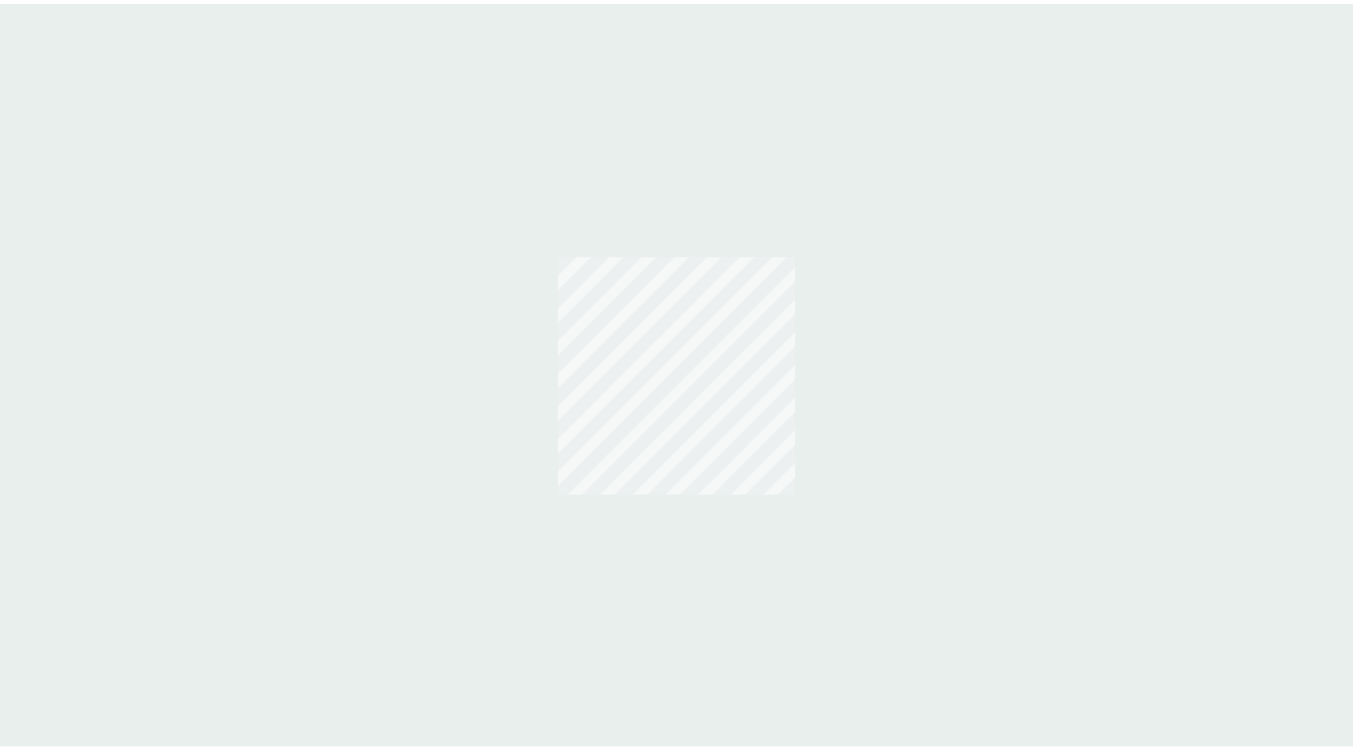 scroll, scrollTop: 0, scrollLeft: 0, axis: both 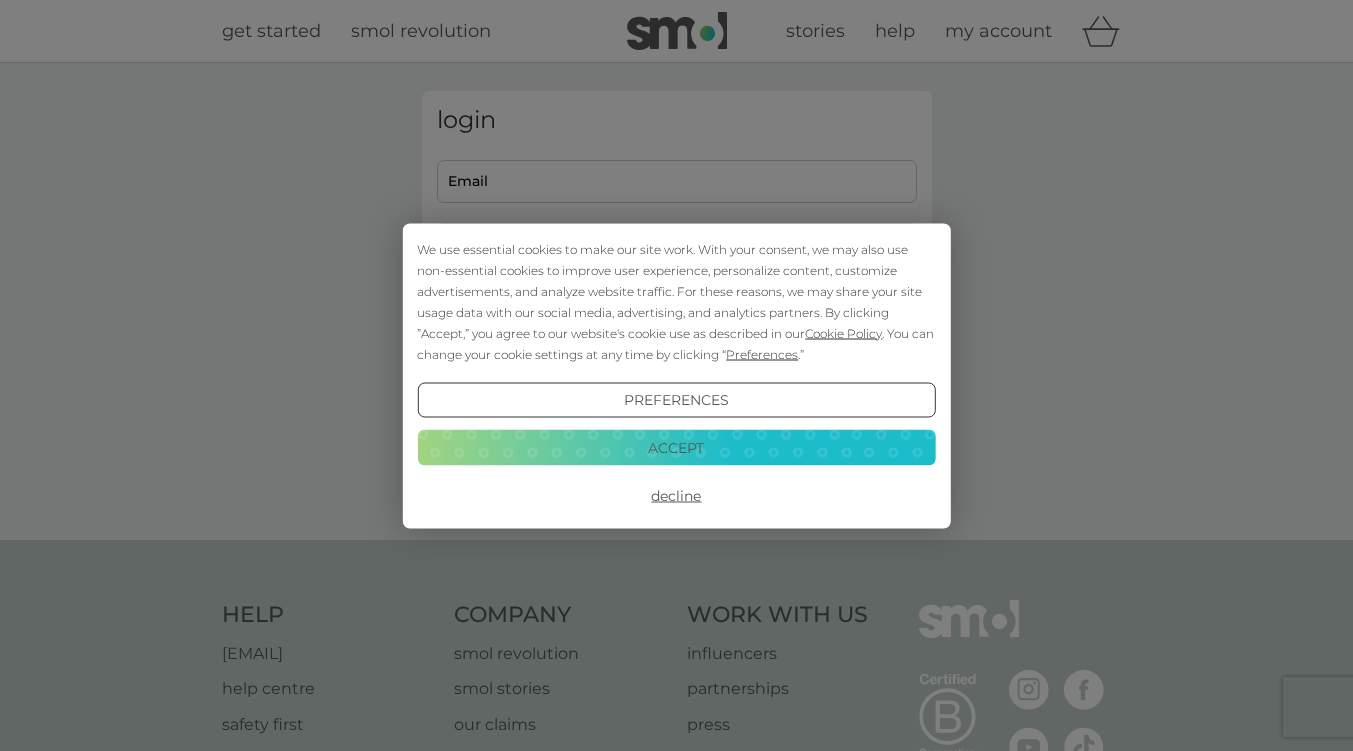 type on "[EMAIL]" 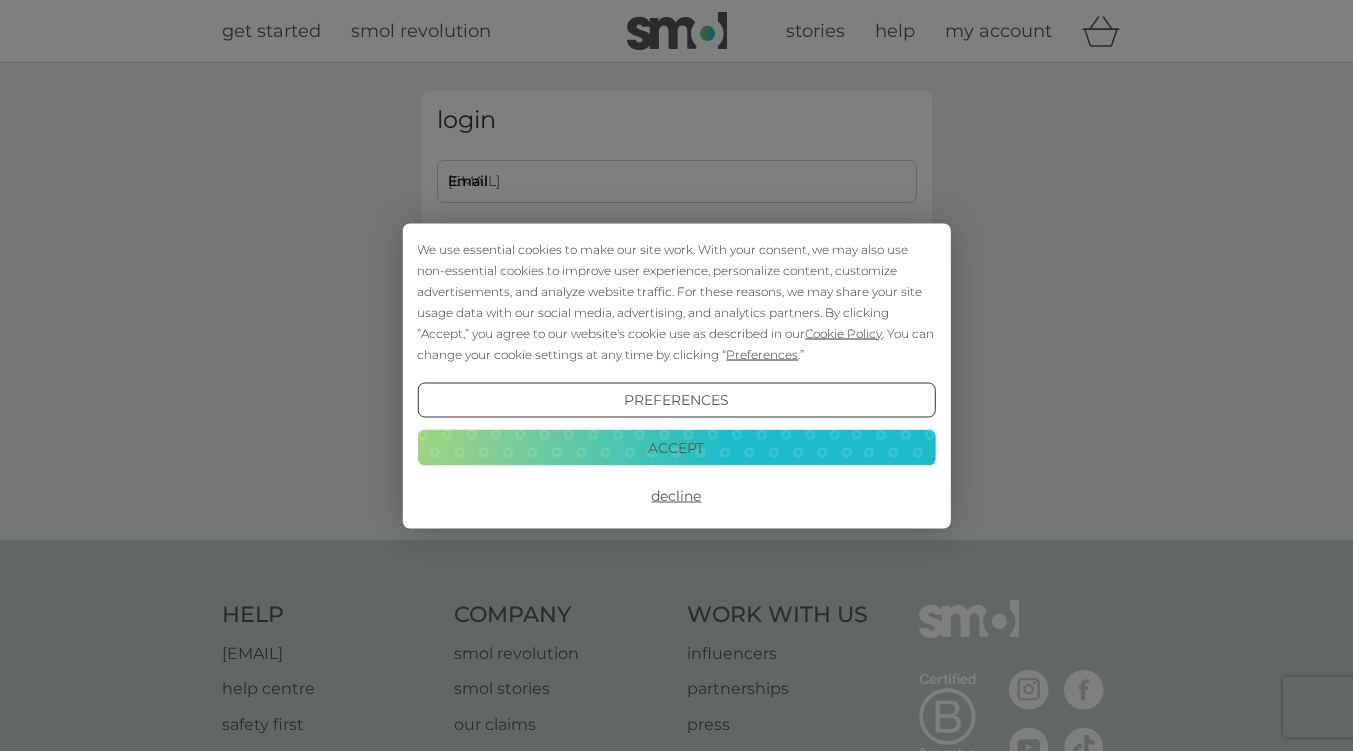 click on "Decline" at bounding box center (676, 496) 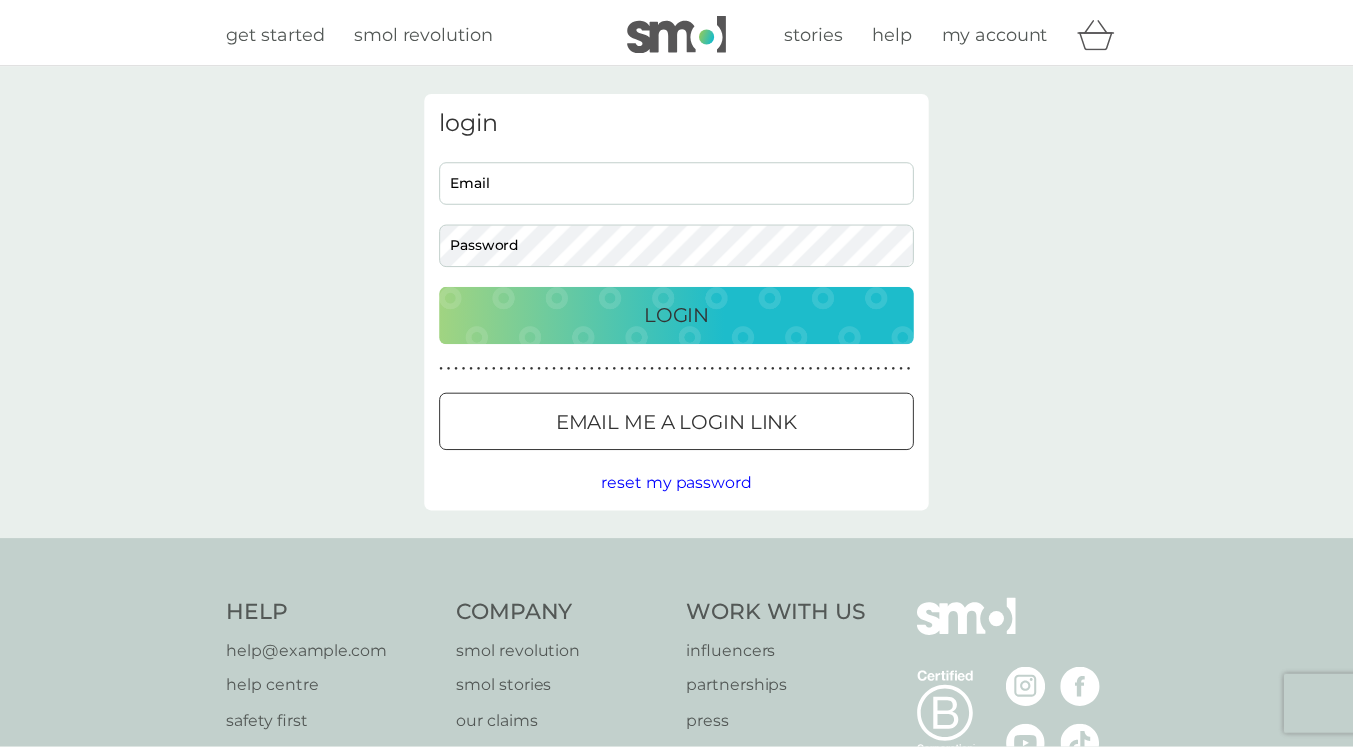 scroll, scrollTop: 0, scrollLeft: 0, axis: both 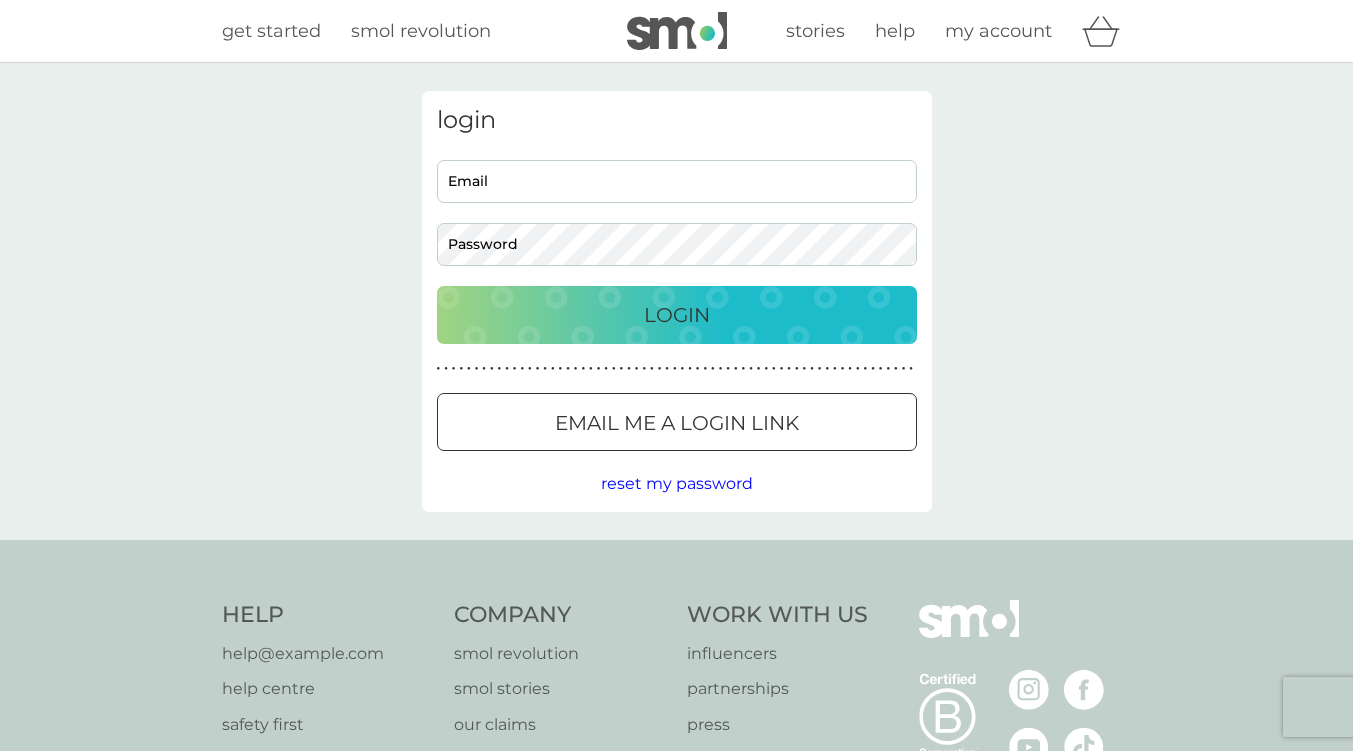 type on "[EMAIL]" 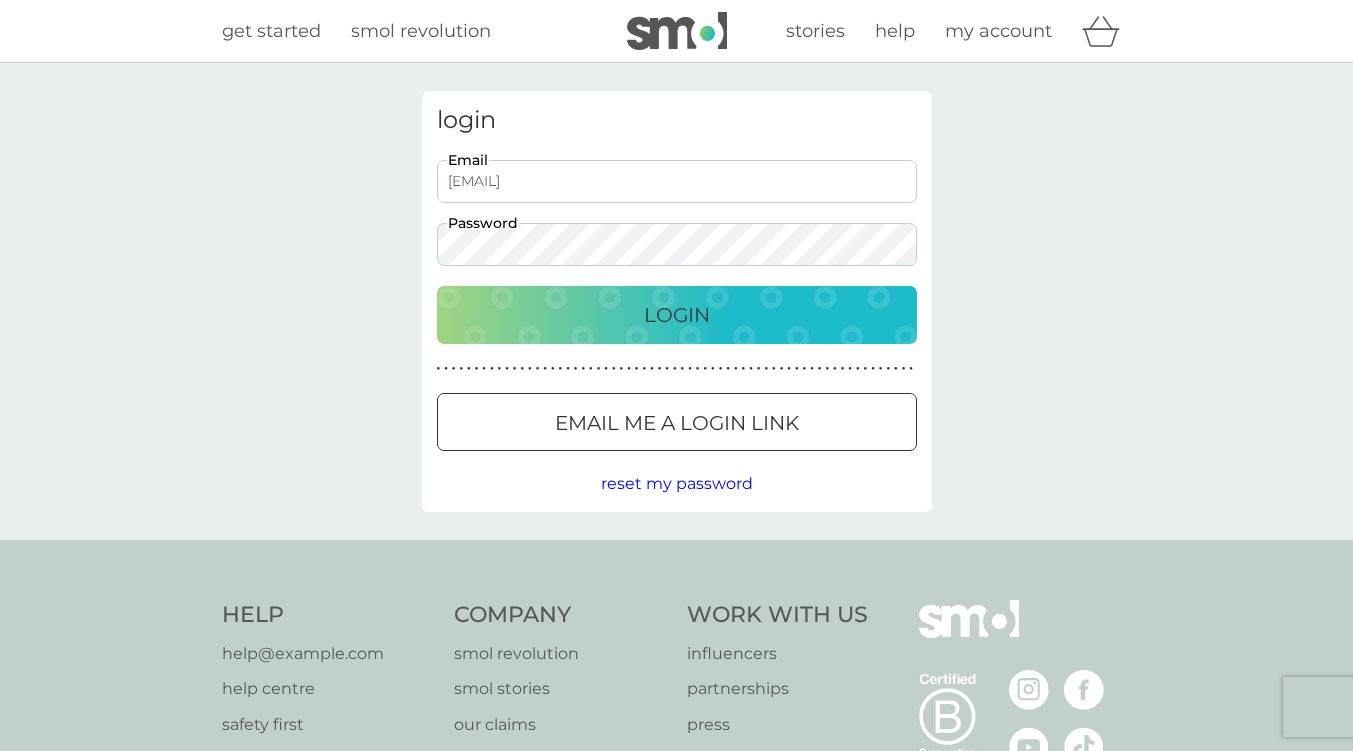 click on "Login" at bounding box center (677, 315) 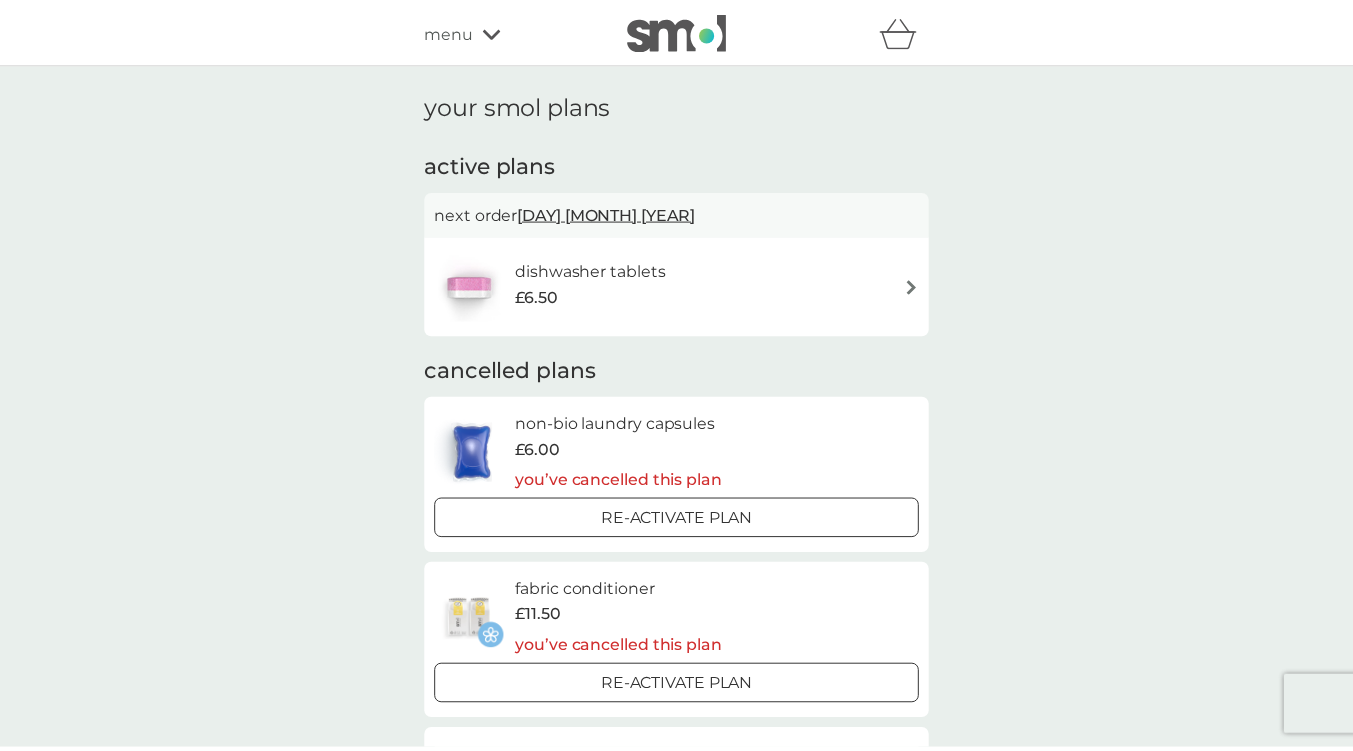 scroll, scrollTop: 0, scrollLeft: 0, axis: both 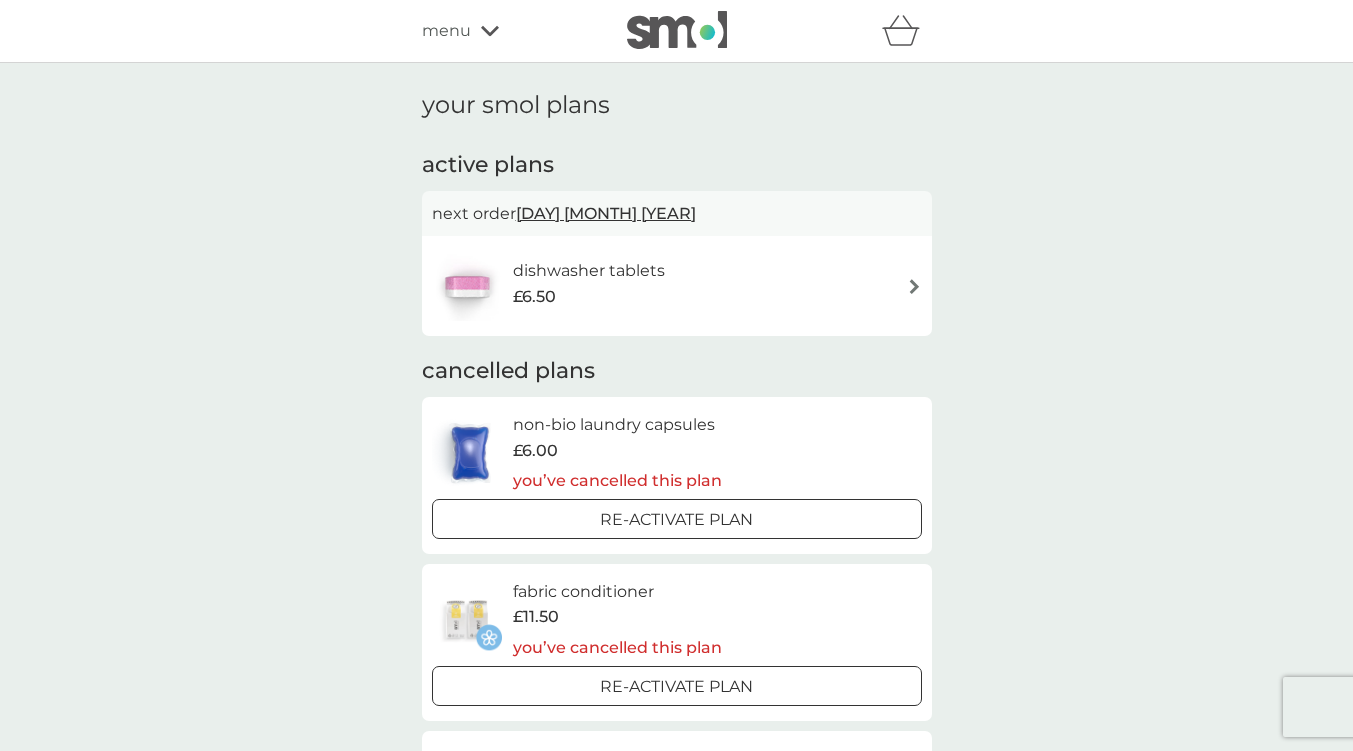 click 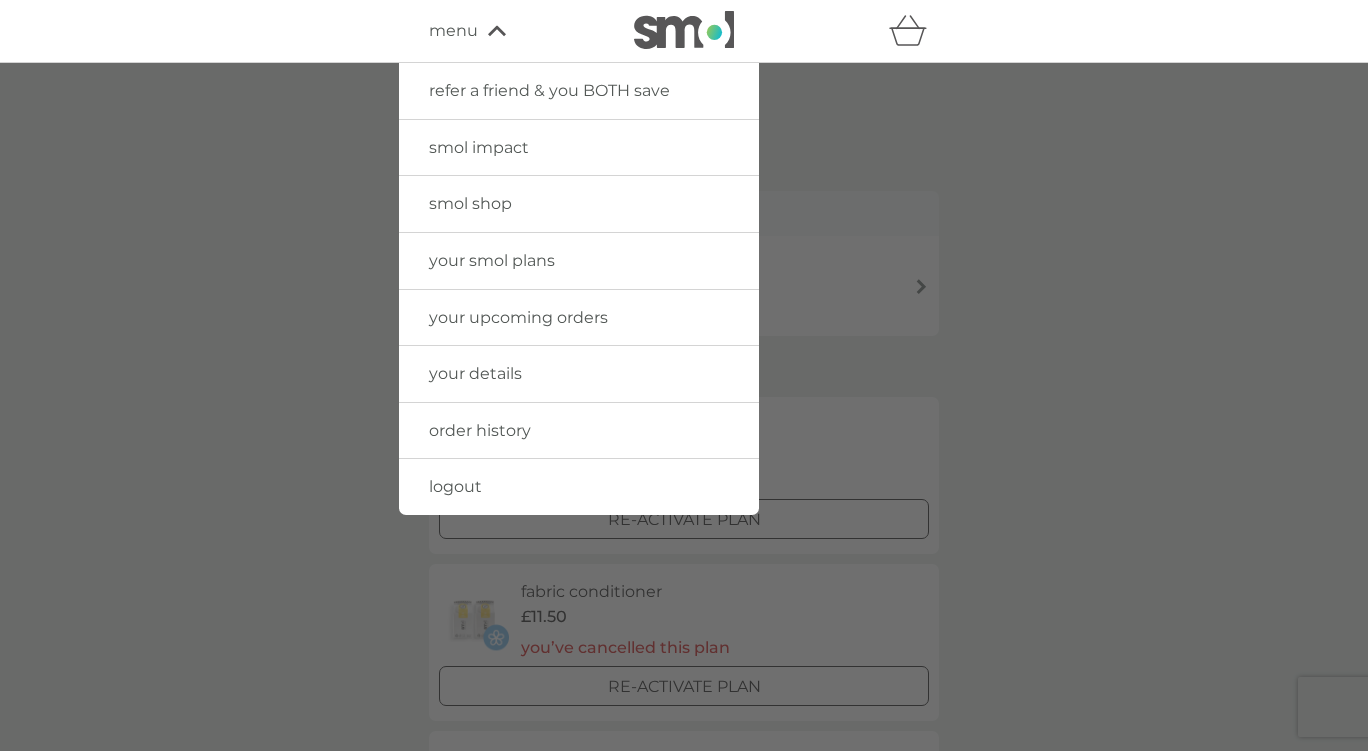click on "smol shop" at bounding box center (470, 203) 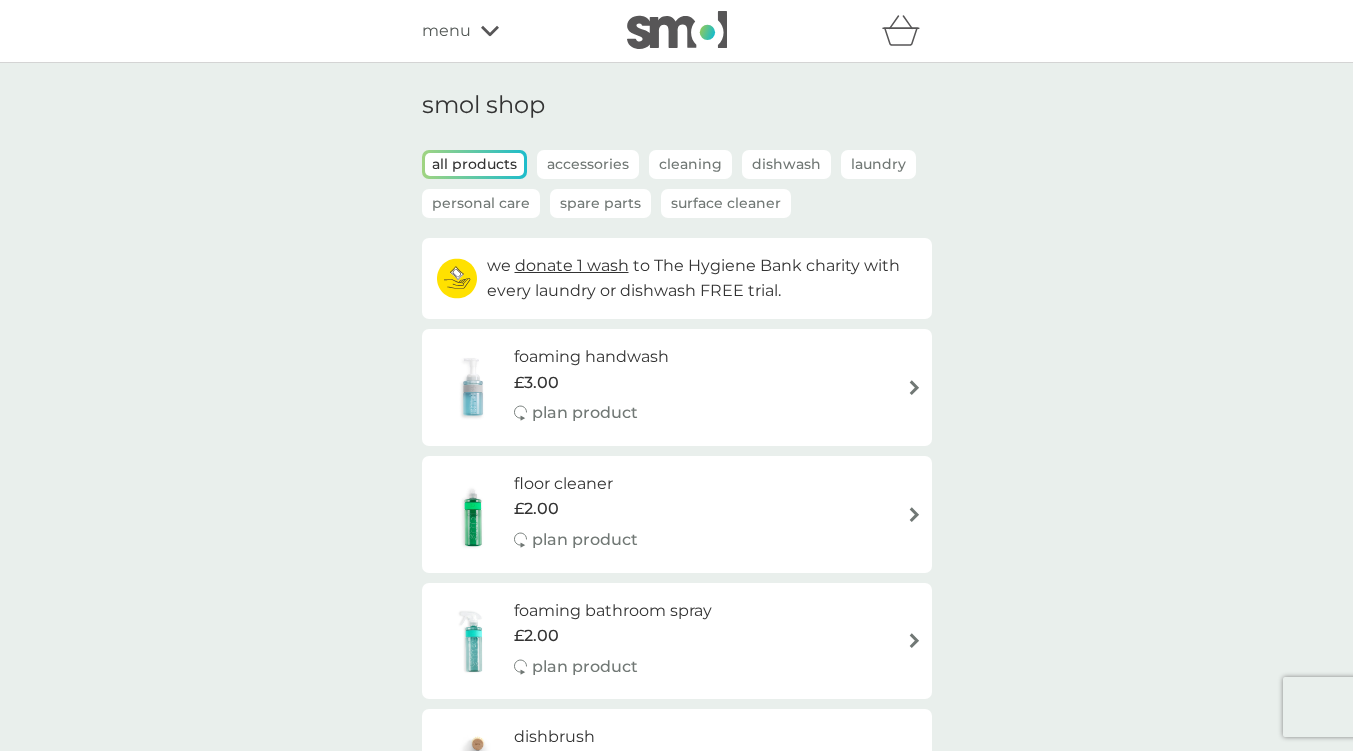 click on "foaming handwash [PRICE] plan product" at bounding box center [677, 387] 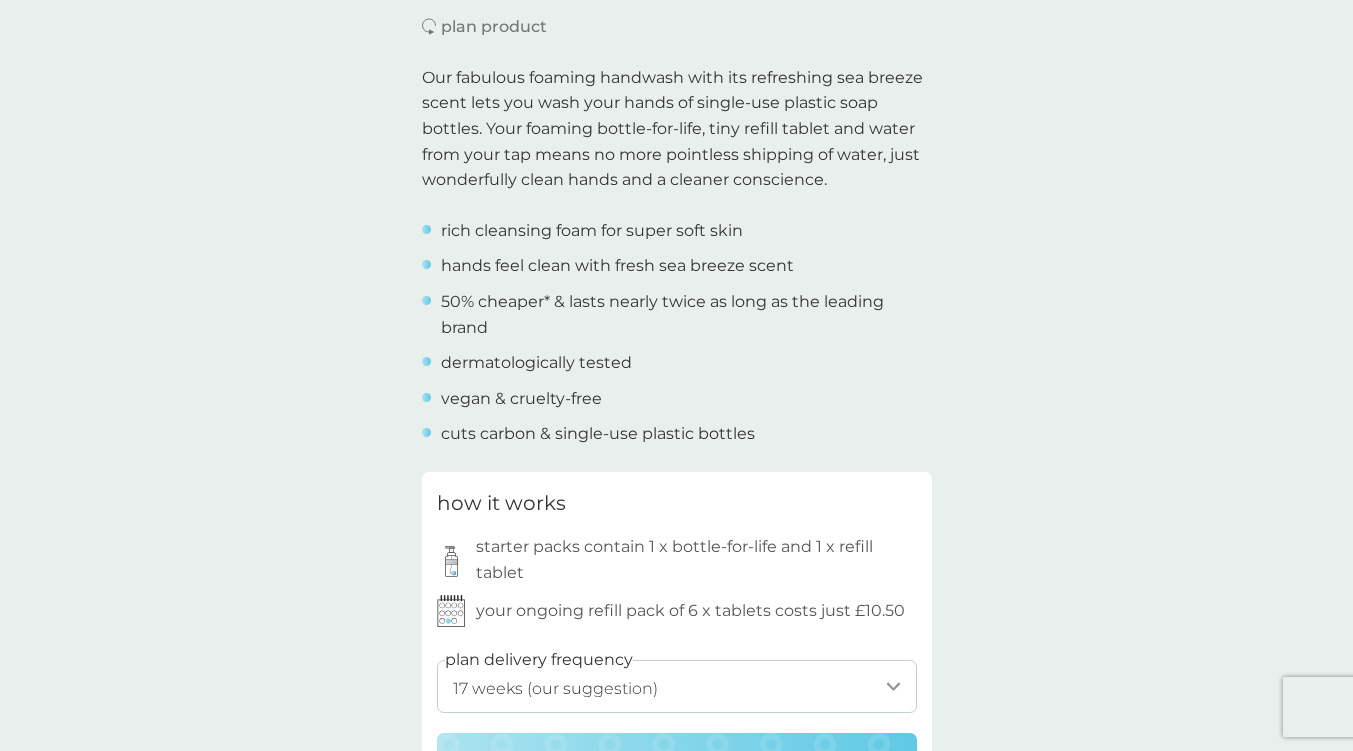 scroll, scrollTop: 900, scrollLeft: 0, axis: vertical 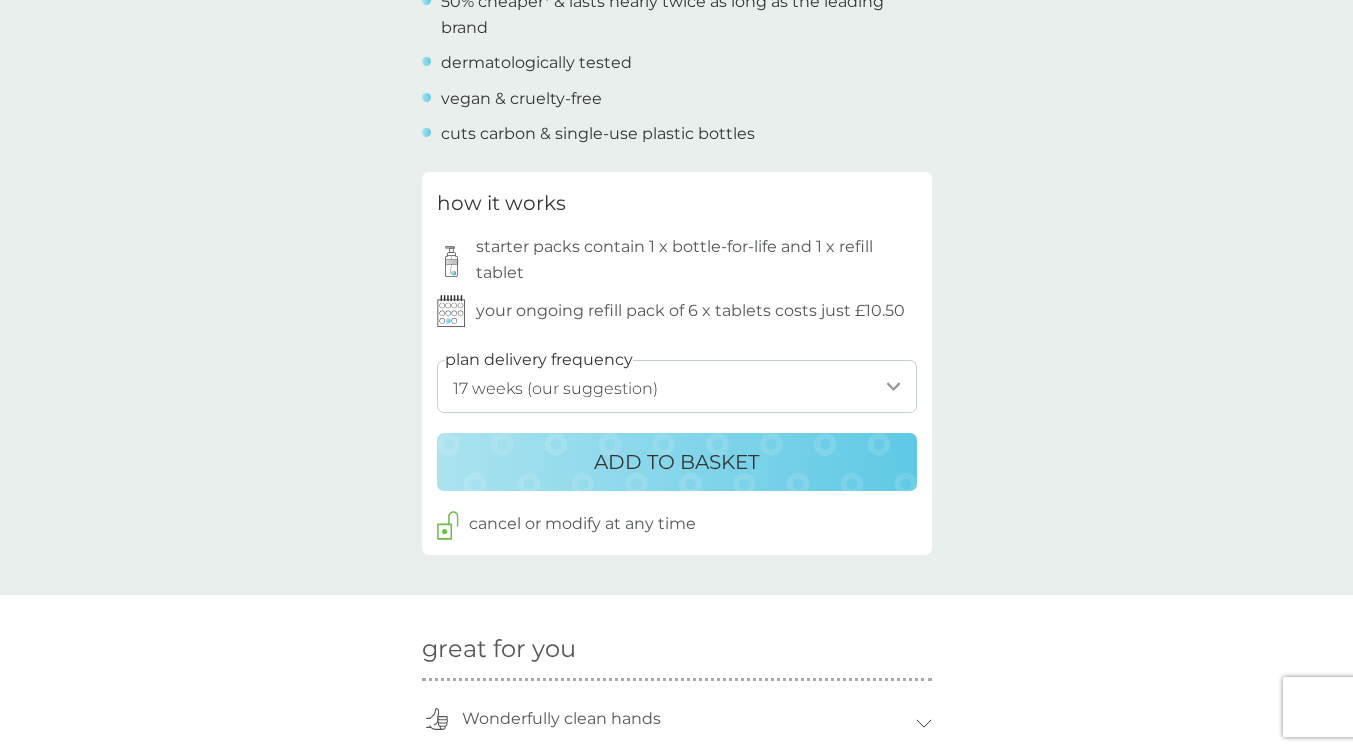 click on "1 week  2 weeks  3 weeks  4 weeks  5 weeks  6 weeks  7 weeks  8 weeks  9 weeks  10 weeks  11 weeks  12 weeks  13 weeks  14 weeks  15 weeks  16 weeks  17 weeks (our suggestion) 18 weeks  19 weeks  20 weeks  21 weeks  22 weeks  23 weeks  24 weeks  25 weeks  26 weeks" at bounding box center [677, 386] 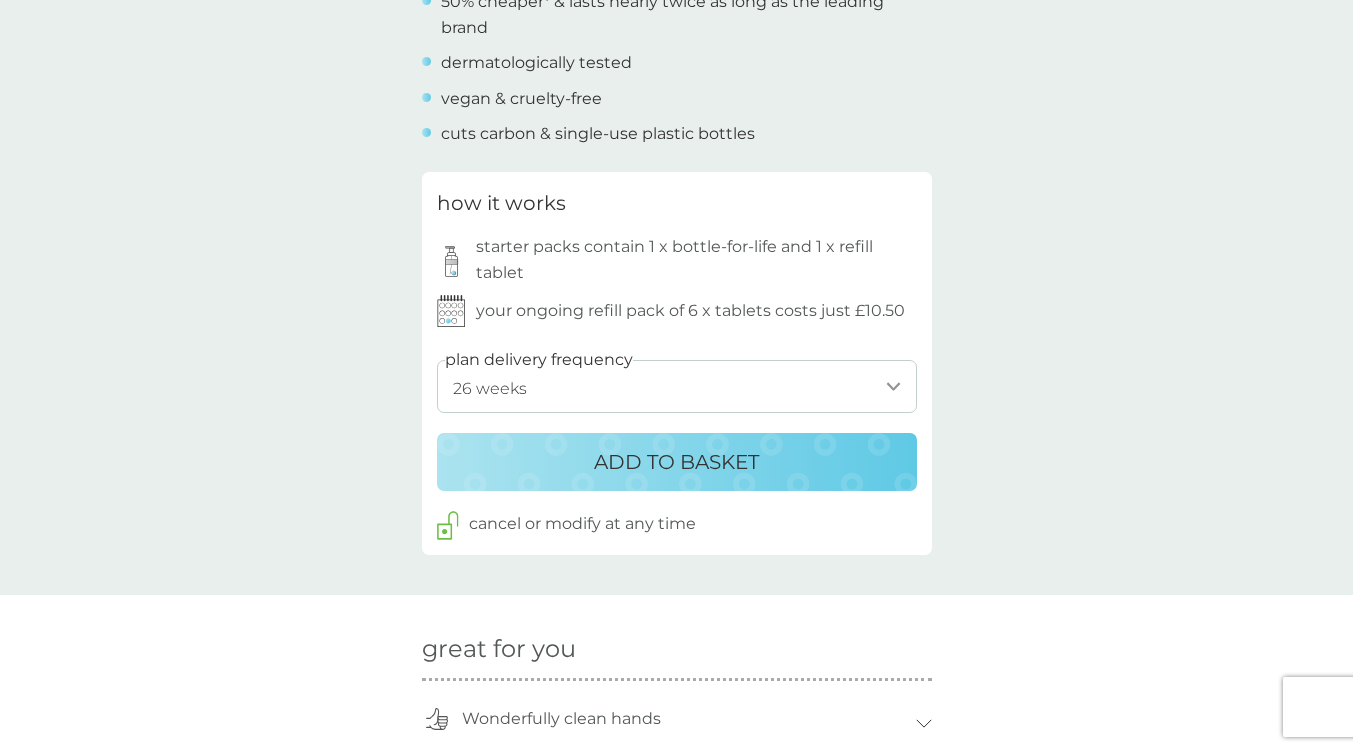 click on "1 week  2 weeks  3 weeks  4 weeks  5 weeks  6 weeks  7 weeks  8 weeks  9 weeks  10 weeks  11 weeks  12 weeks  13 weeks  14 weeks  15 weeks  16 weeks  17 weeks (our suggestion) 18 weeks  19 weeks  20 weeks  21 weeks  22 weeks  23 weeks  24 weeks  25 weeks  26 weeks" at bounding box center [677, 386] 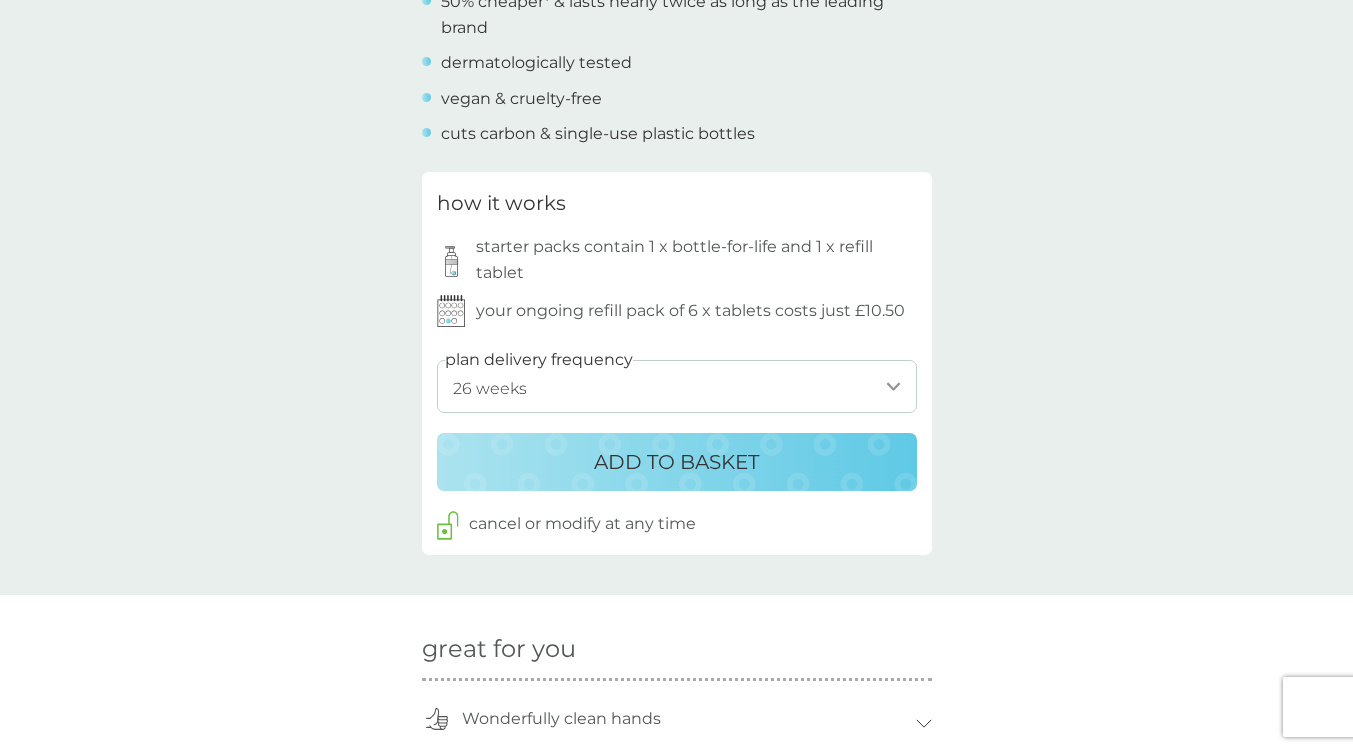 click on "ADD TO BASKET" at bounding box center (676, 462) 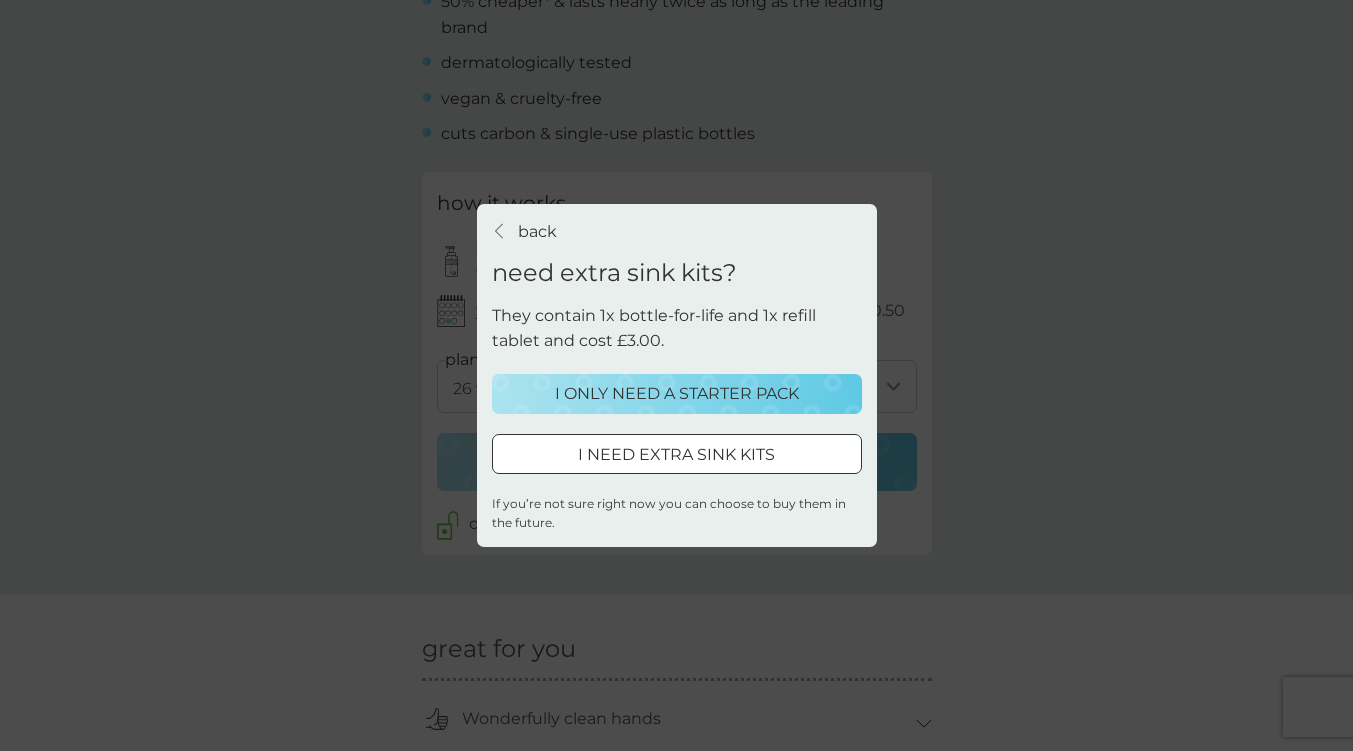 click on "I NEED EXTRA SINK KITS" at bounding box center (676, 455) 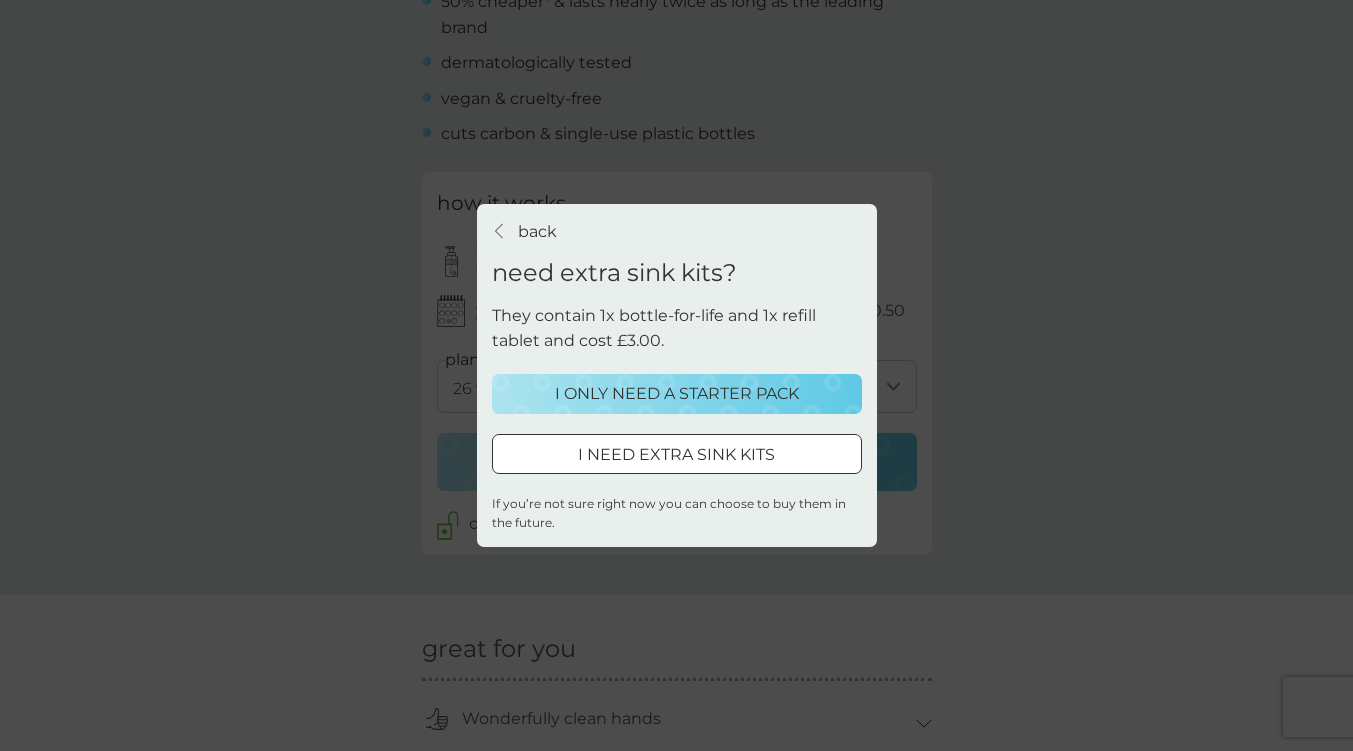select on "182" 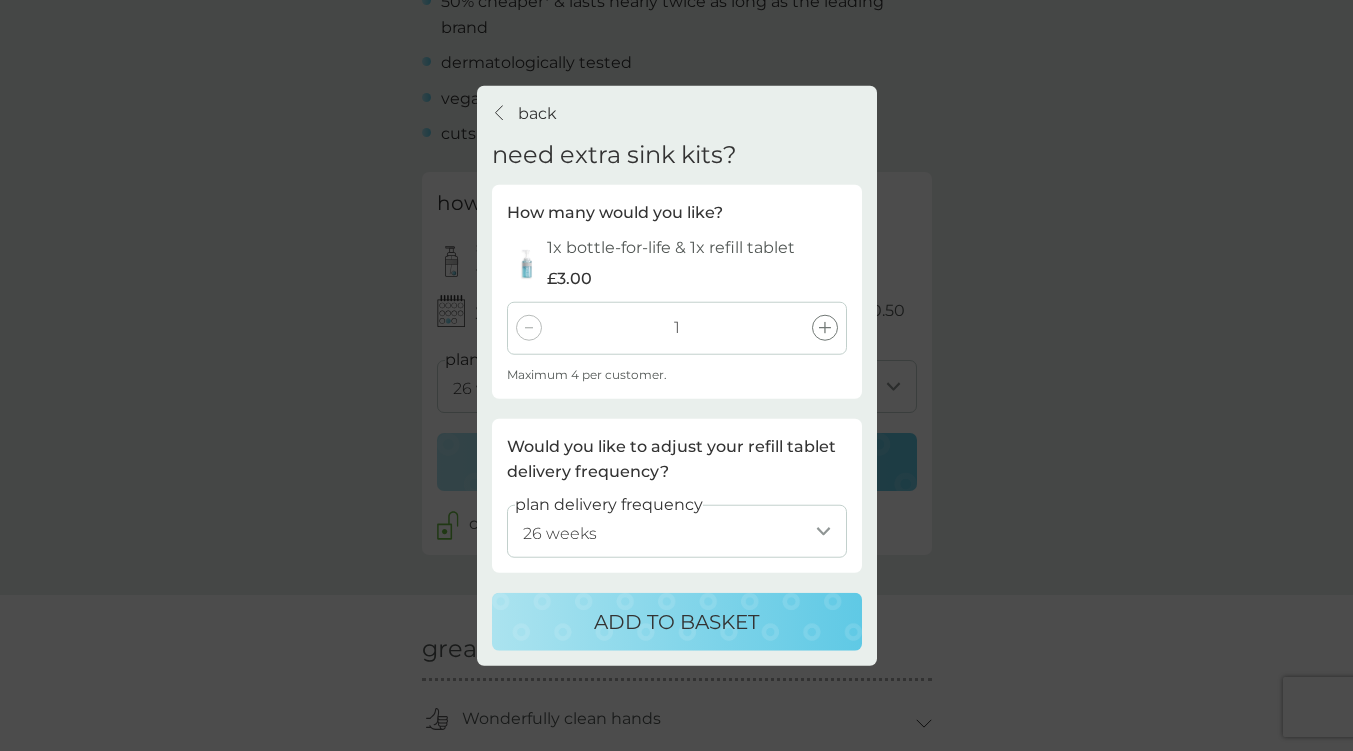 click 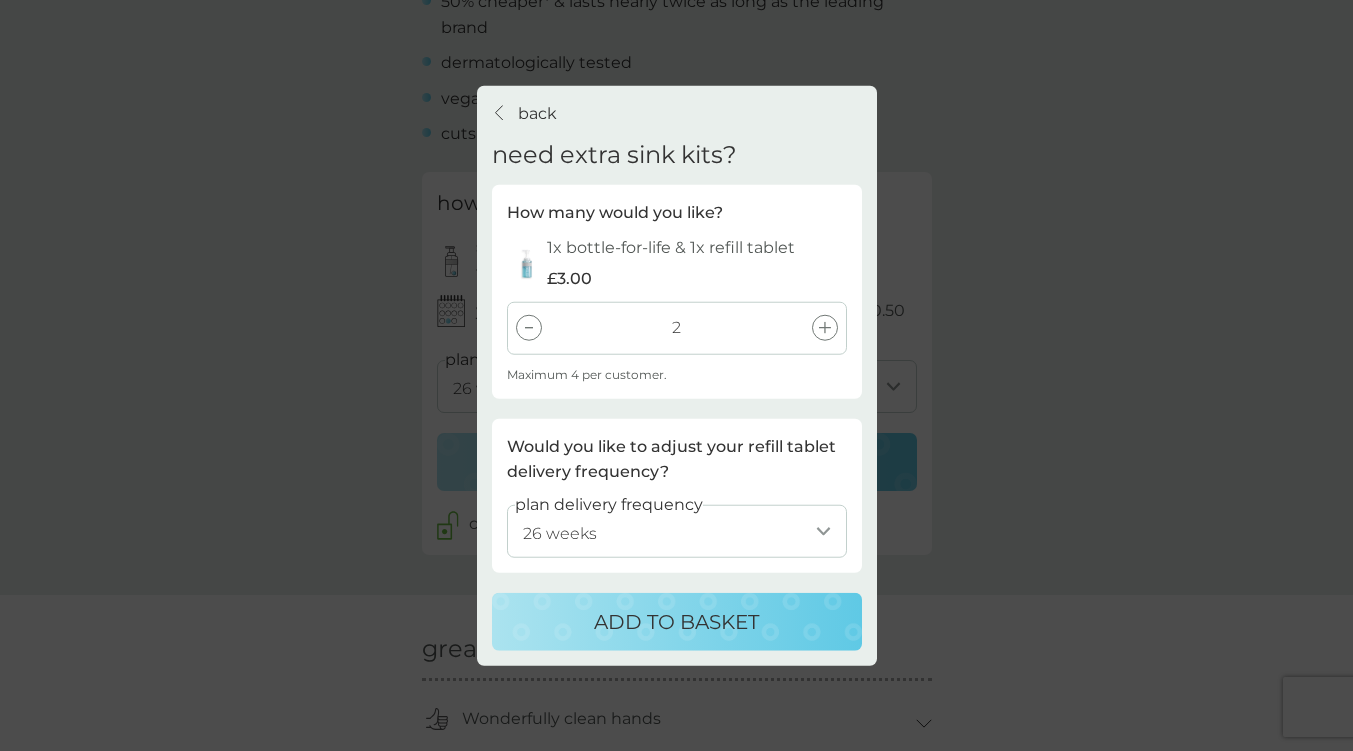 click on "1 week  2 weeks  3 weeks  4 weeks  5 weeks  6 weeks  7 weeks  8 weeks  9 weeks  10 weeks  11 weeks  12 weeks  13 weeks  14 weeks  15 weeks  16 weeks  17 weeks (our suggestion) 18 weeks  19 weeks  20 weeks  21 weeks  22 weeks  23 weeks  24 weeks  25 weeks  26 weeks" at bounding box center [677, 531] 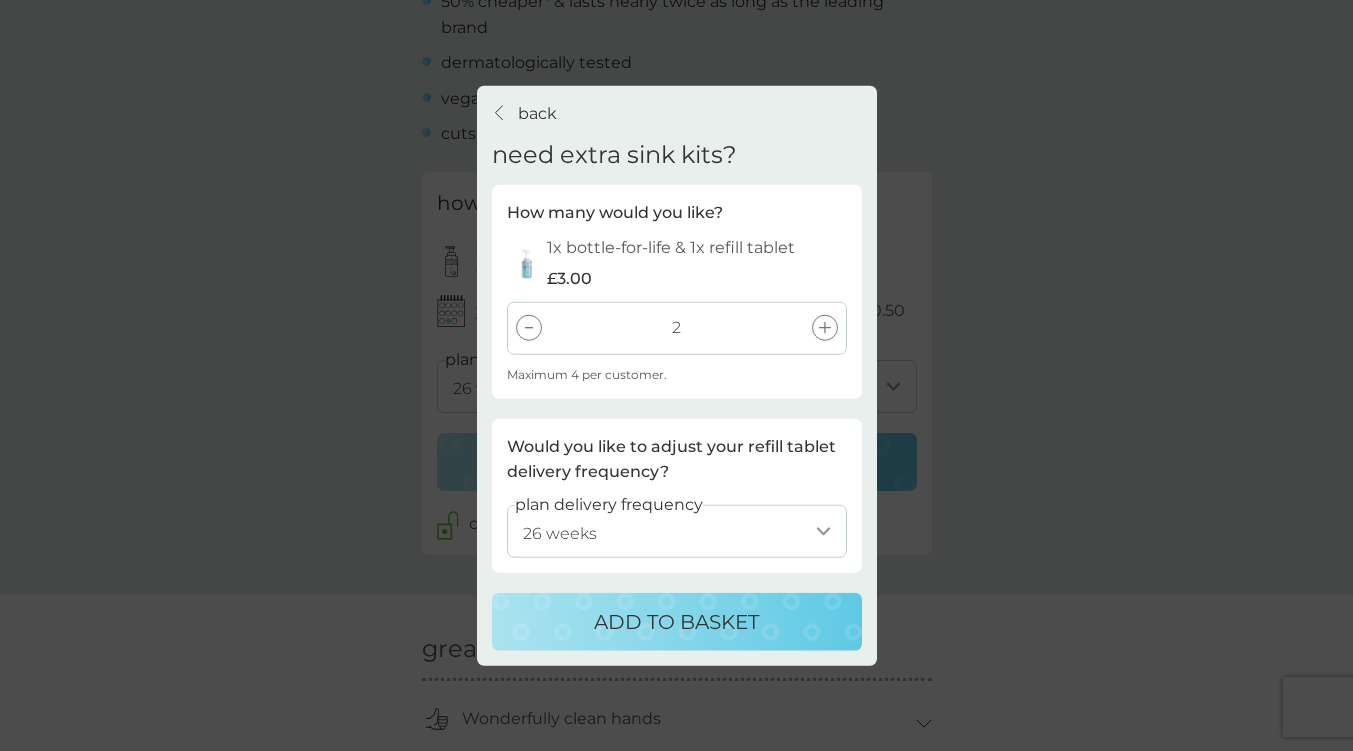 click on "ADD TO BASKET" at bounding box center [676, 622] 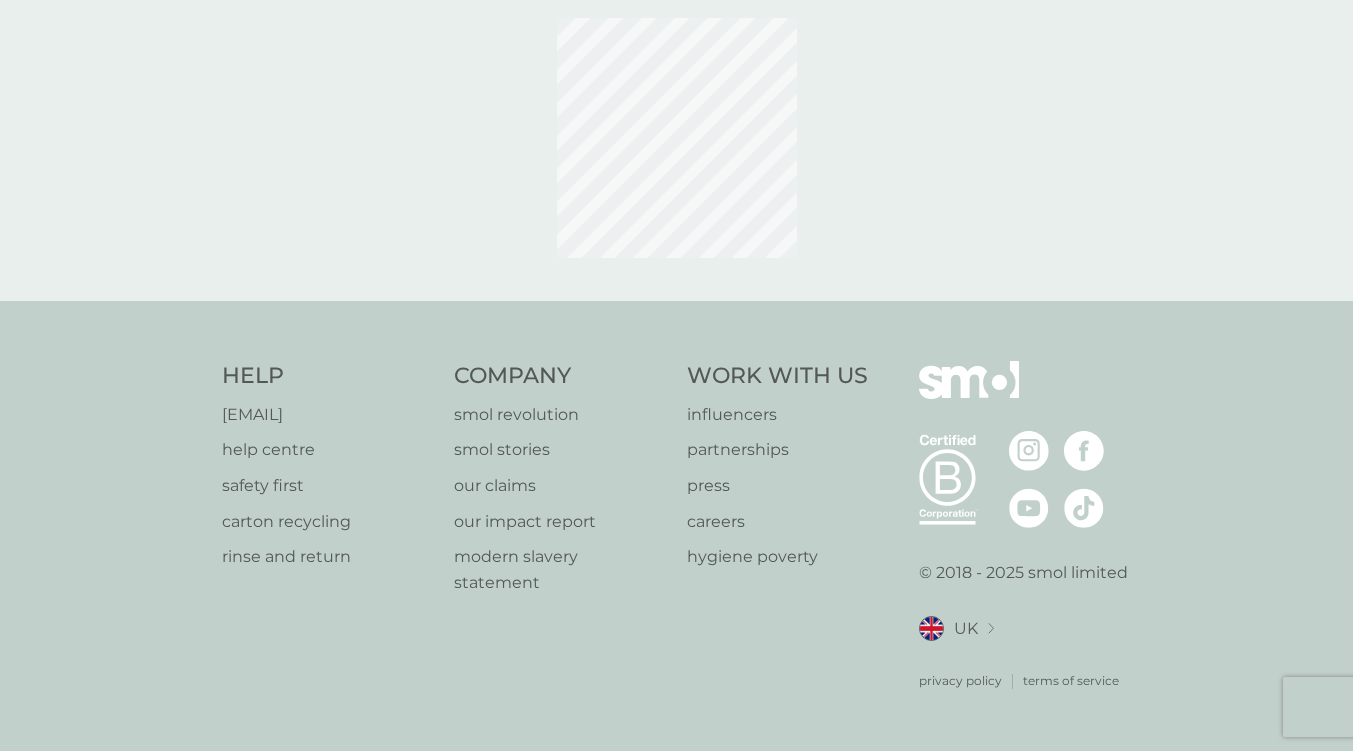 scroll, scrollTop: 0, scrollLeft: 0, axis: both 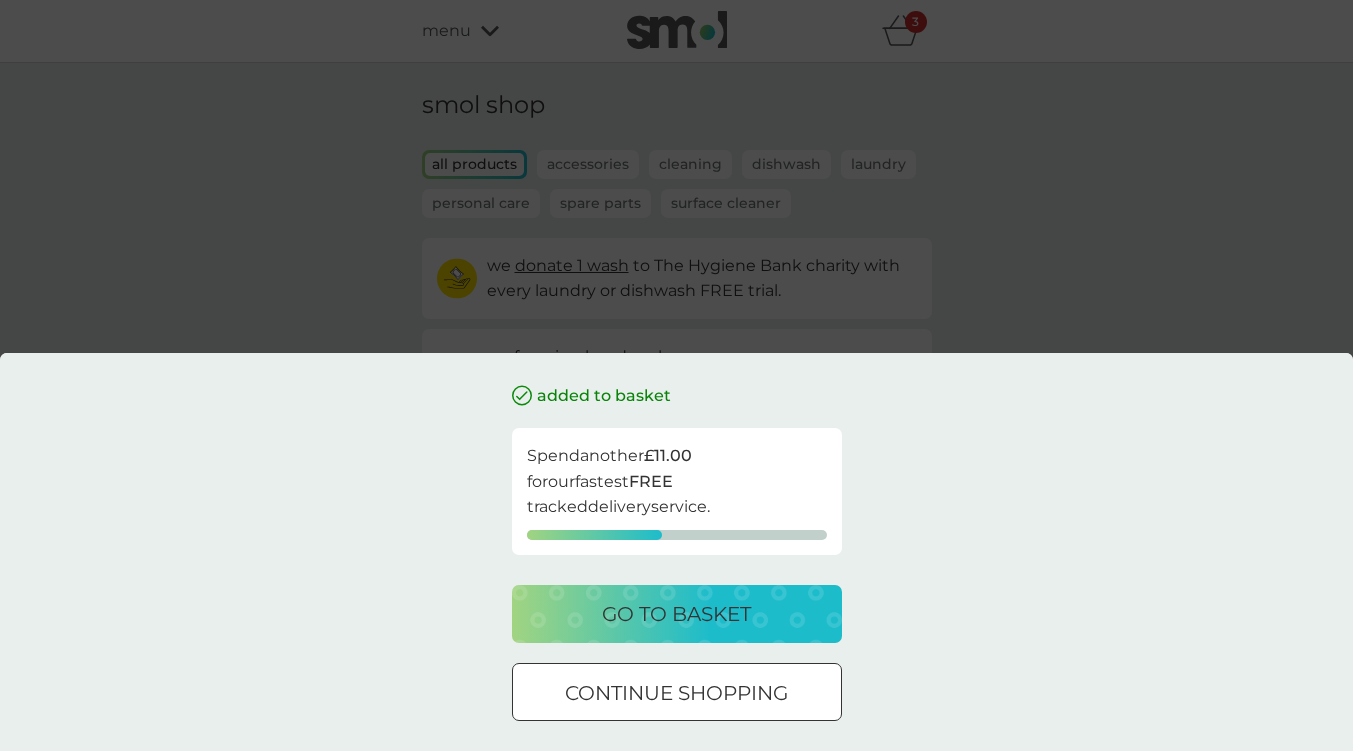 click on "continue shopping" at bounding box center [676, 693] 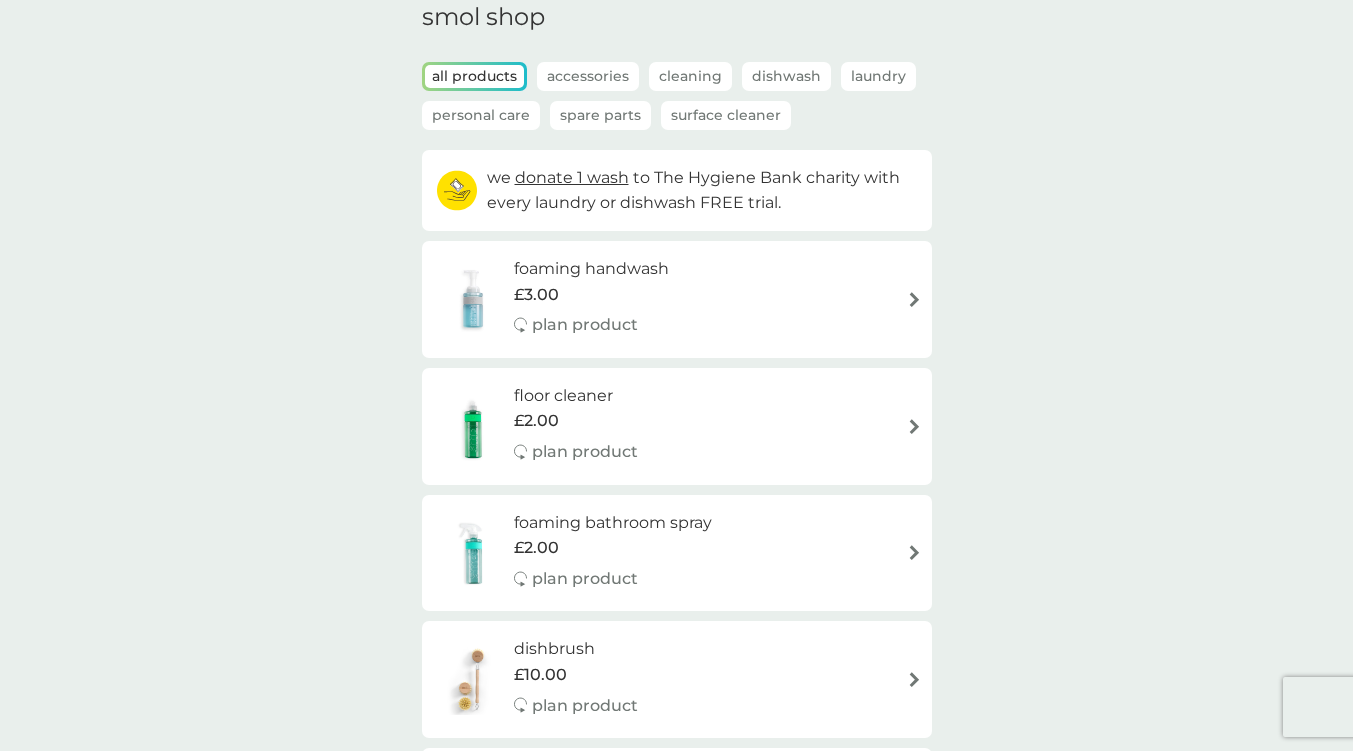 scroll, scrollTop: 100, scrollLeft: 0, axis: vertical 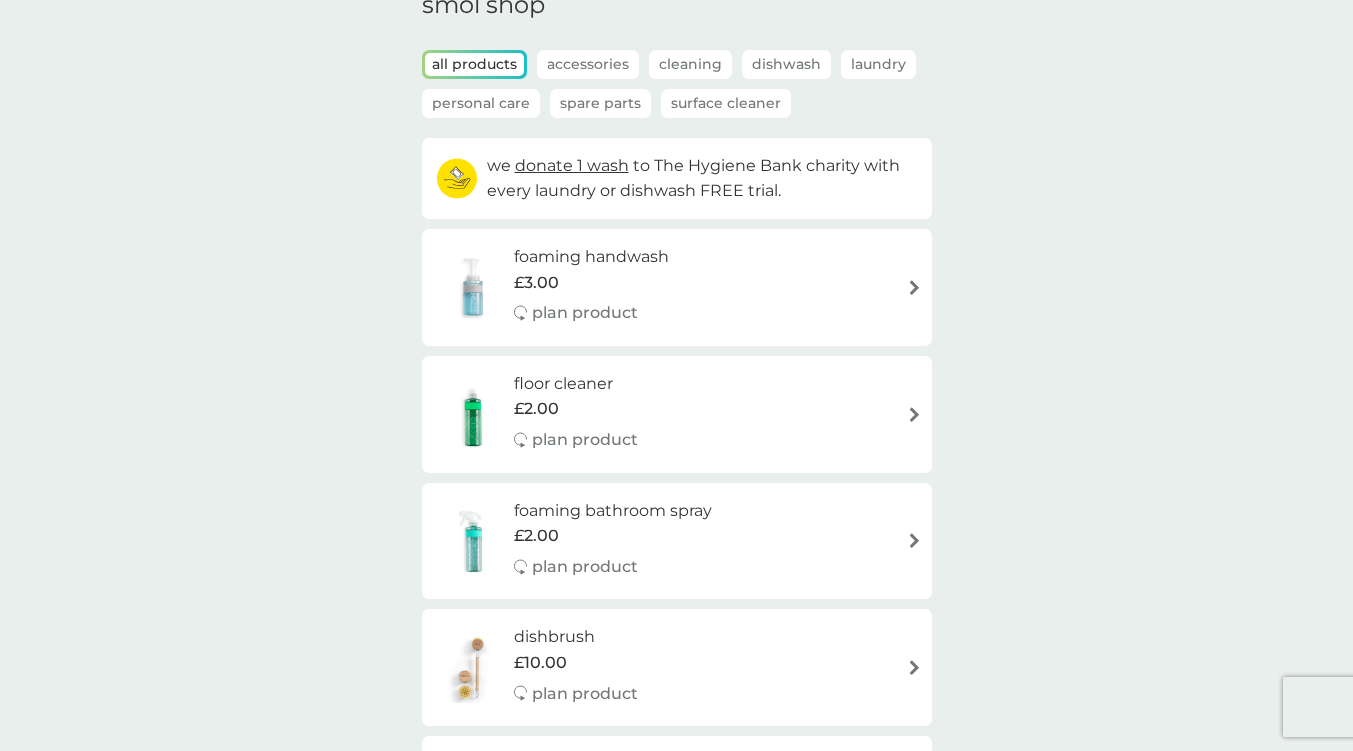 click on "floor cleaner [PRICE] plan product" at bounding box center [677, 414] 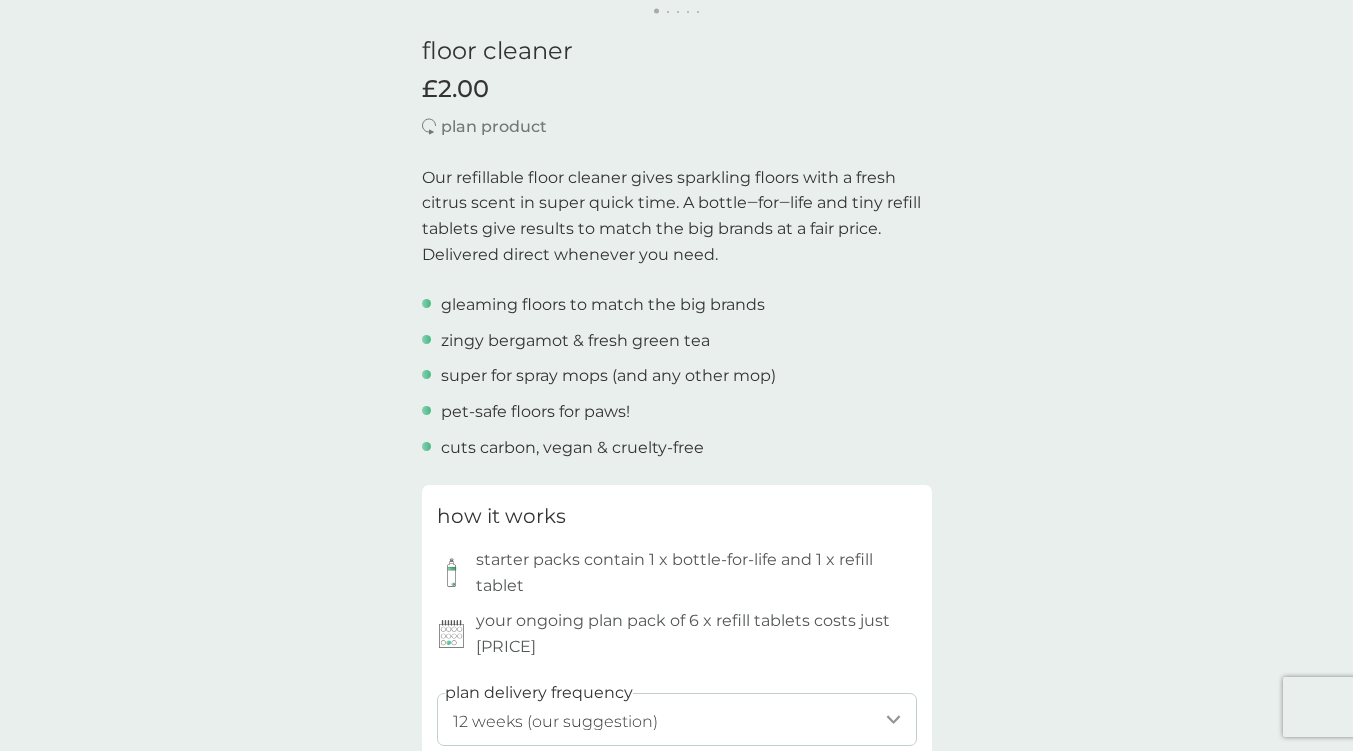 scroll, scrollTop: 800, scrollLeft: 0, axis: vertical 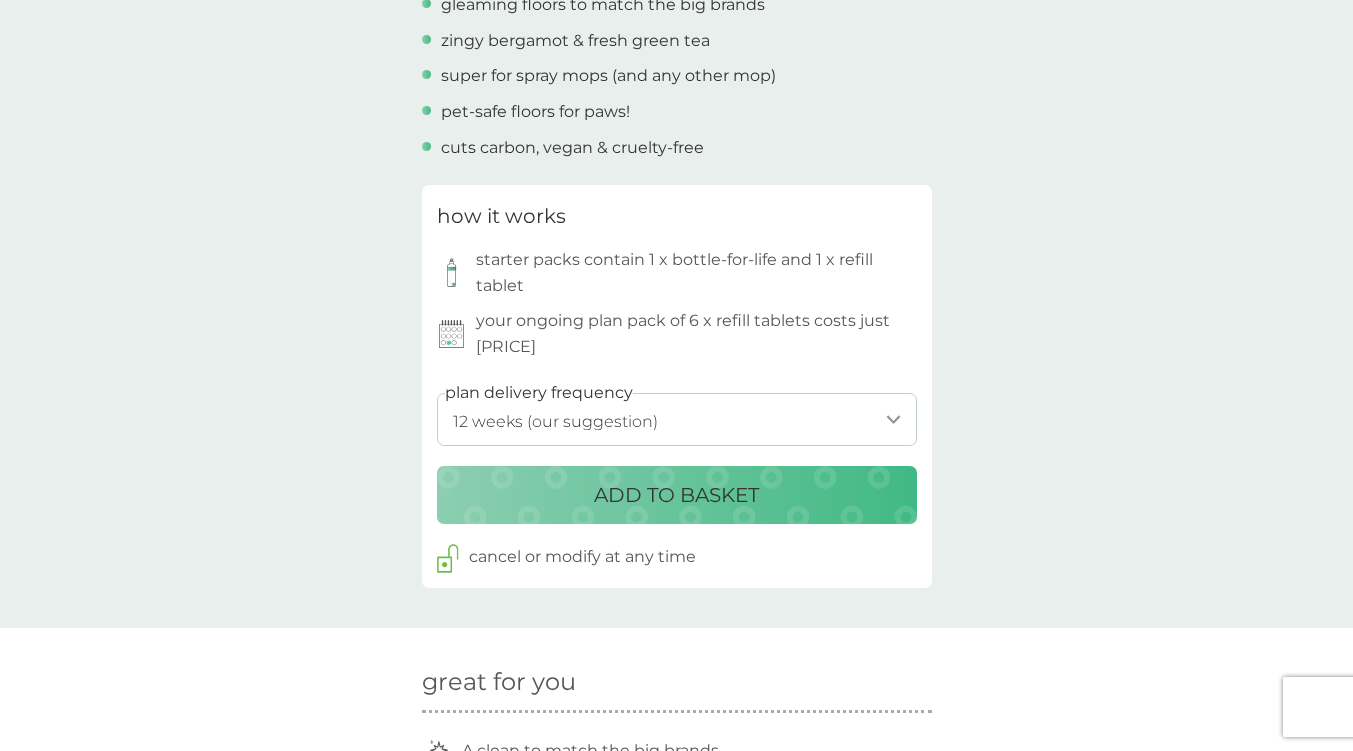 drag, startPoint x: 639, startPoint y: 422, endPoint x: 605, endPoint y: 503, distance: 87.84646 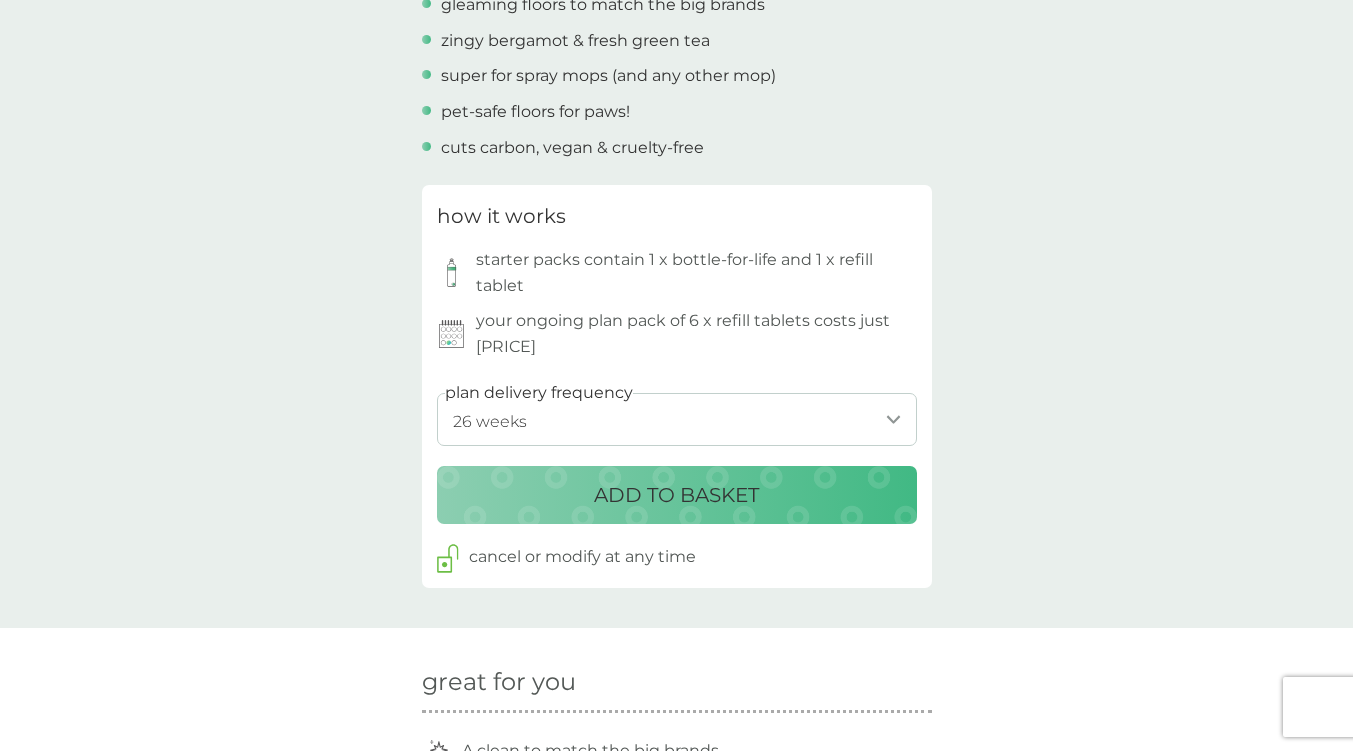 click on "1 week  2 weeks  3 weeks  4 weeks  5 weeks  6 weeks  7 weeks  8 weeks  9 weeks  10 weeks  11 weeks  12 weeks (our suggestion) 13 weeks  14 weeks  15 weeks  16 weeks  17 weeks  18 weeks  19 weeks  20 weeks  21 weeks  22 weeks  23 weeks  24 weeks  25 weeks  26 weeks" at bounding box center [677, 419] 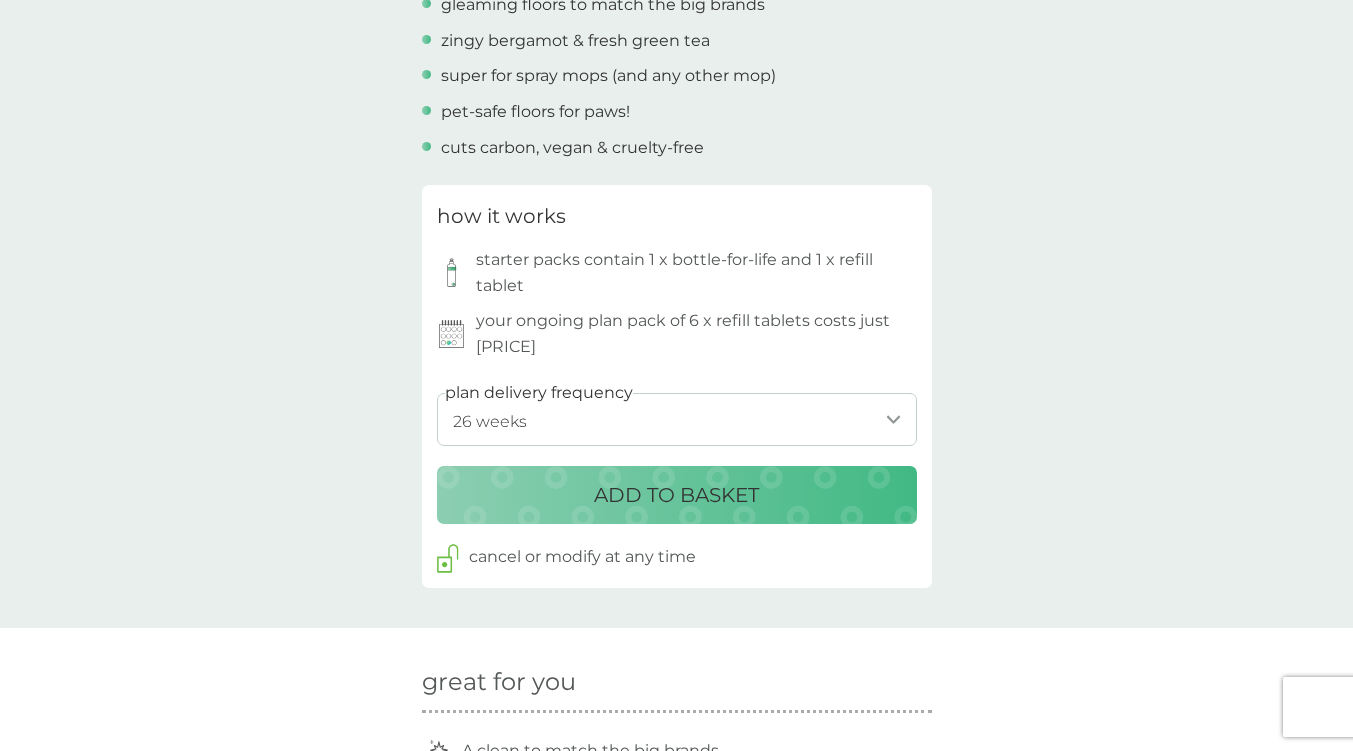 click on "ADD TO BASKET" at bounding box center [676, 495] 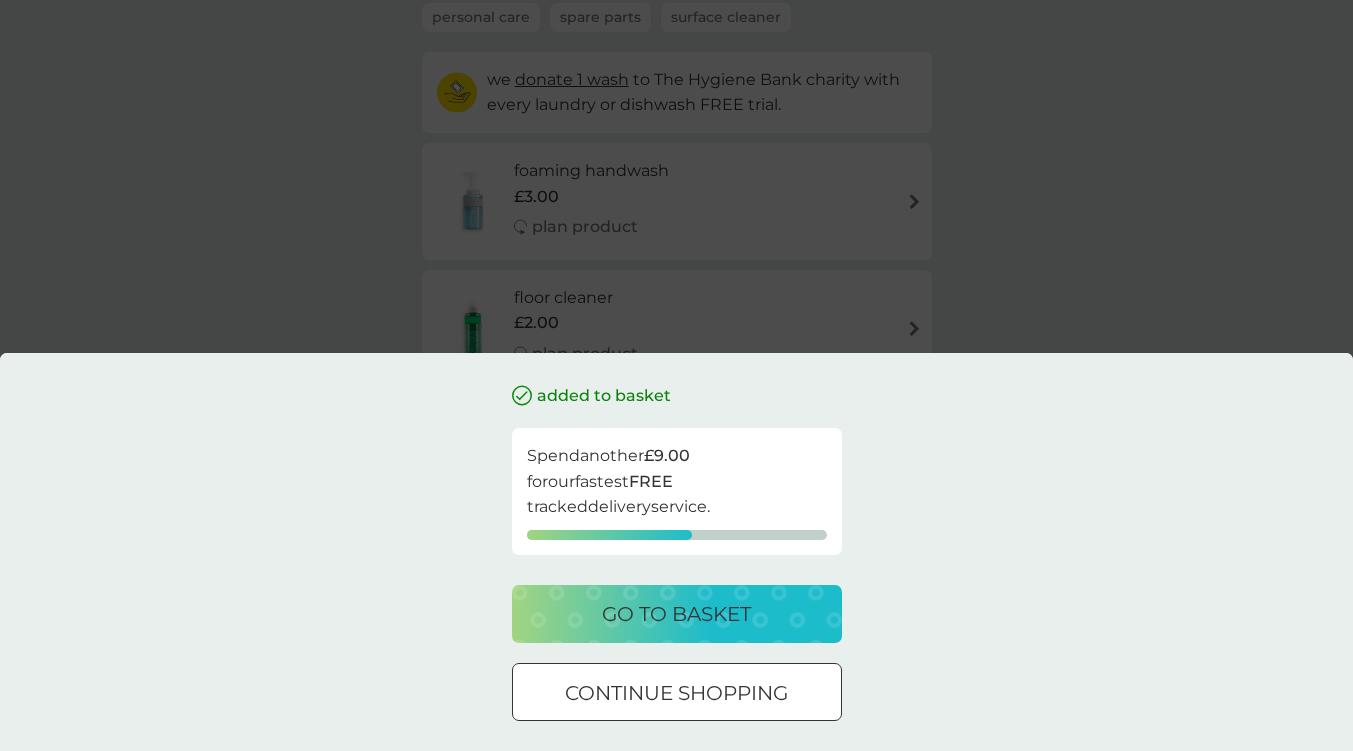 scroll, scrollTop: 200, scrollLeft: 0, axis: vertical 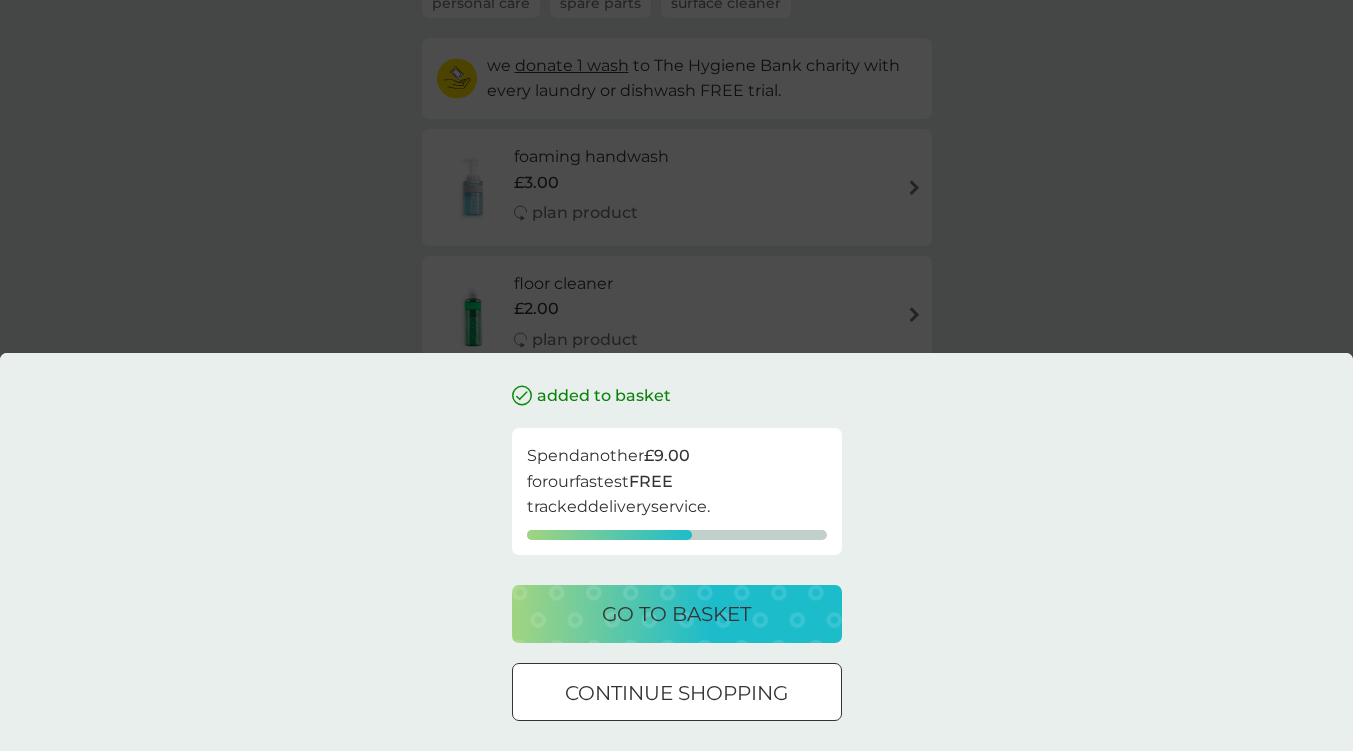 click at bounding box center (677, 693) 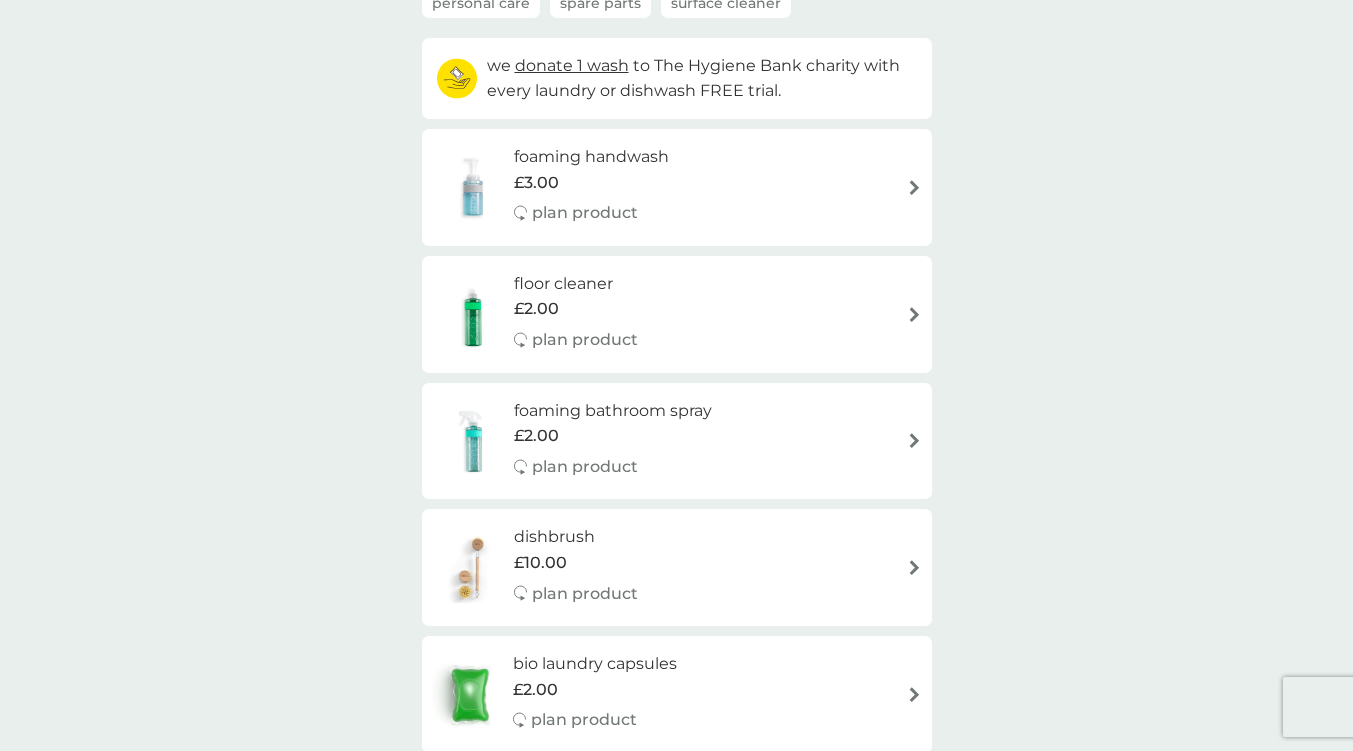 click on "foaming bathroom spray [PRICE] plan product" at bounding box center [623, 441] 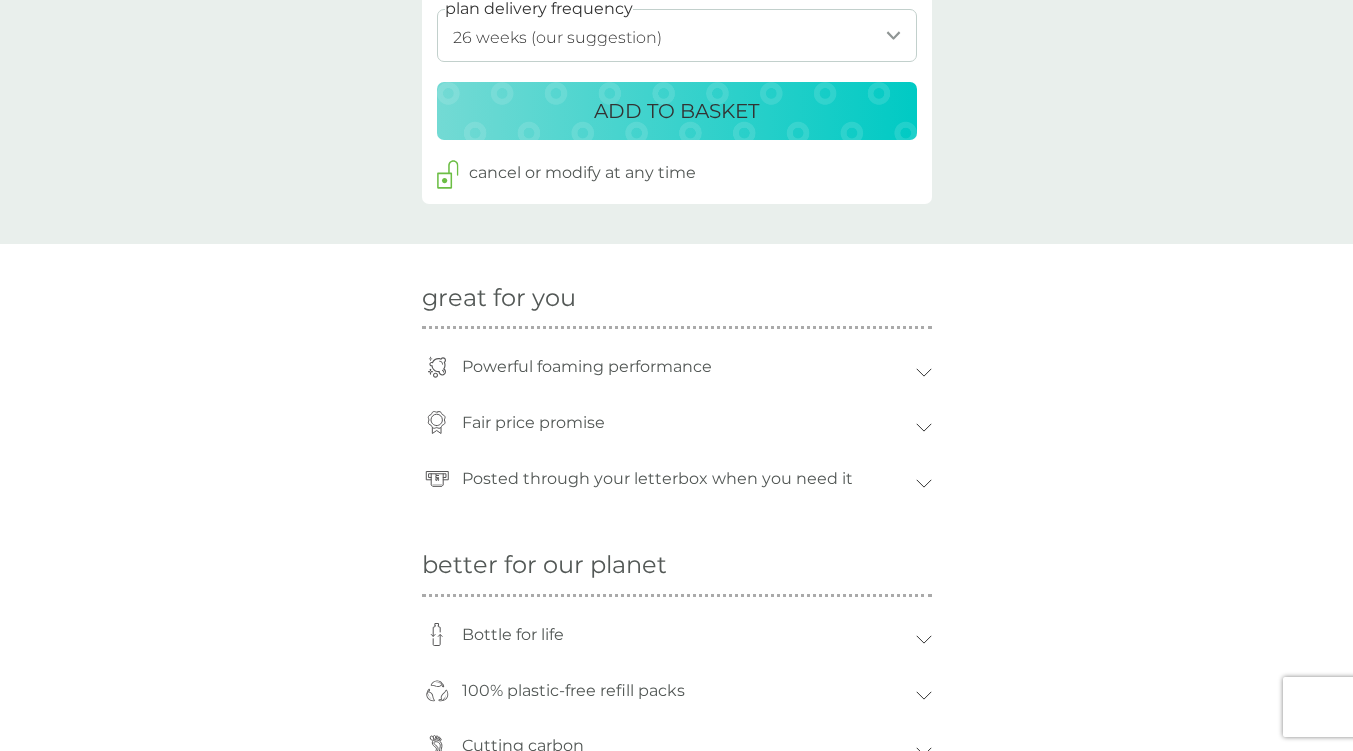 scroll, scrollTop: 1200, scrollLeft: 0, axis: vertical 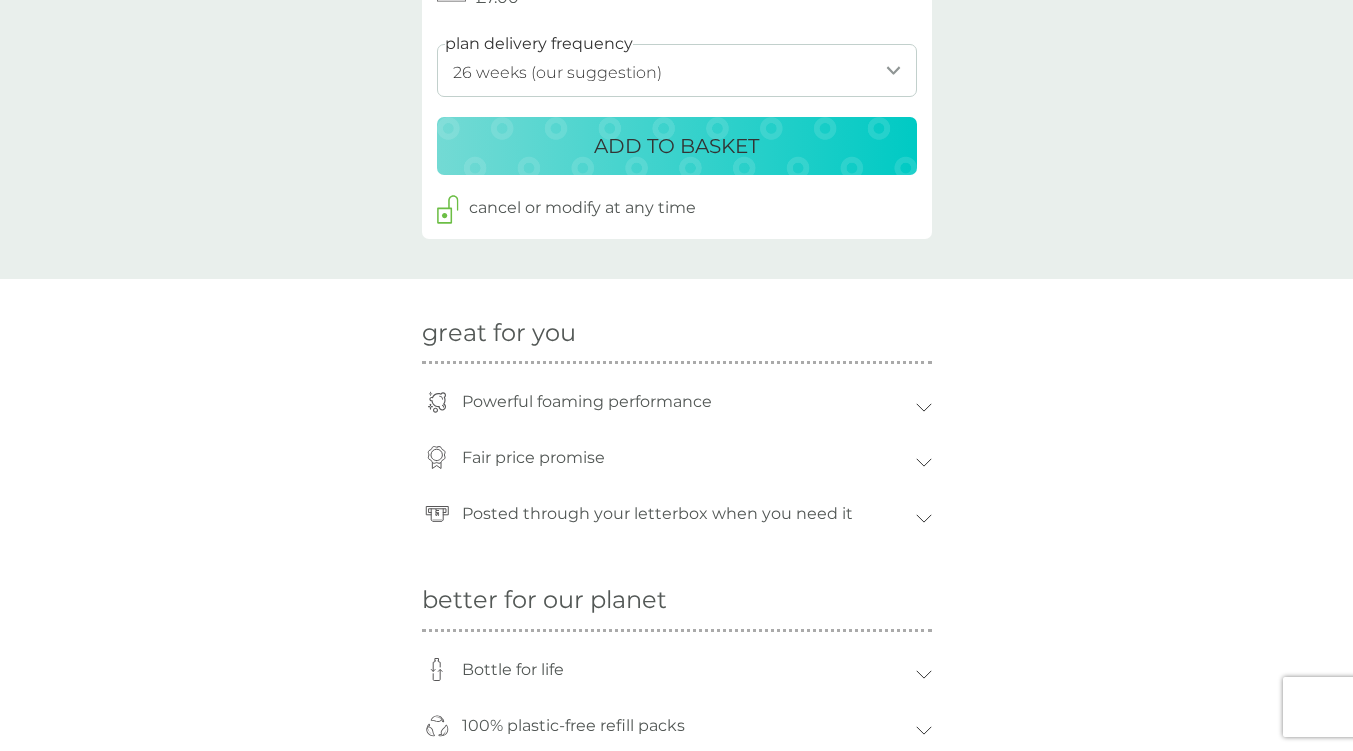 click on "1 week  2 weeks  3 weeks  4 weeks  5 weeks  6 weeks  7 weeks  8 weeks  9 weeks  10 weeks  11 weeks  12 weeks  13 weeks  14 weeks  15 weeks  16 weeks  17 weeks  18 weeks  19 weeks  20 weeks  21 weeks  22 weeks  23 weeks  24 weeks  25 weeks  26 weeks (our suggestion) 27 weeks  28 weeks  29 weeks  30 weeks  31 weeks  32 weeks  33 weeks  34 weeks  35 weeks" at bounding box center (677, 70) 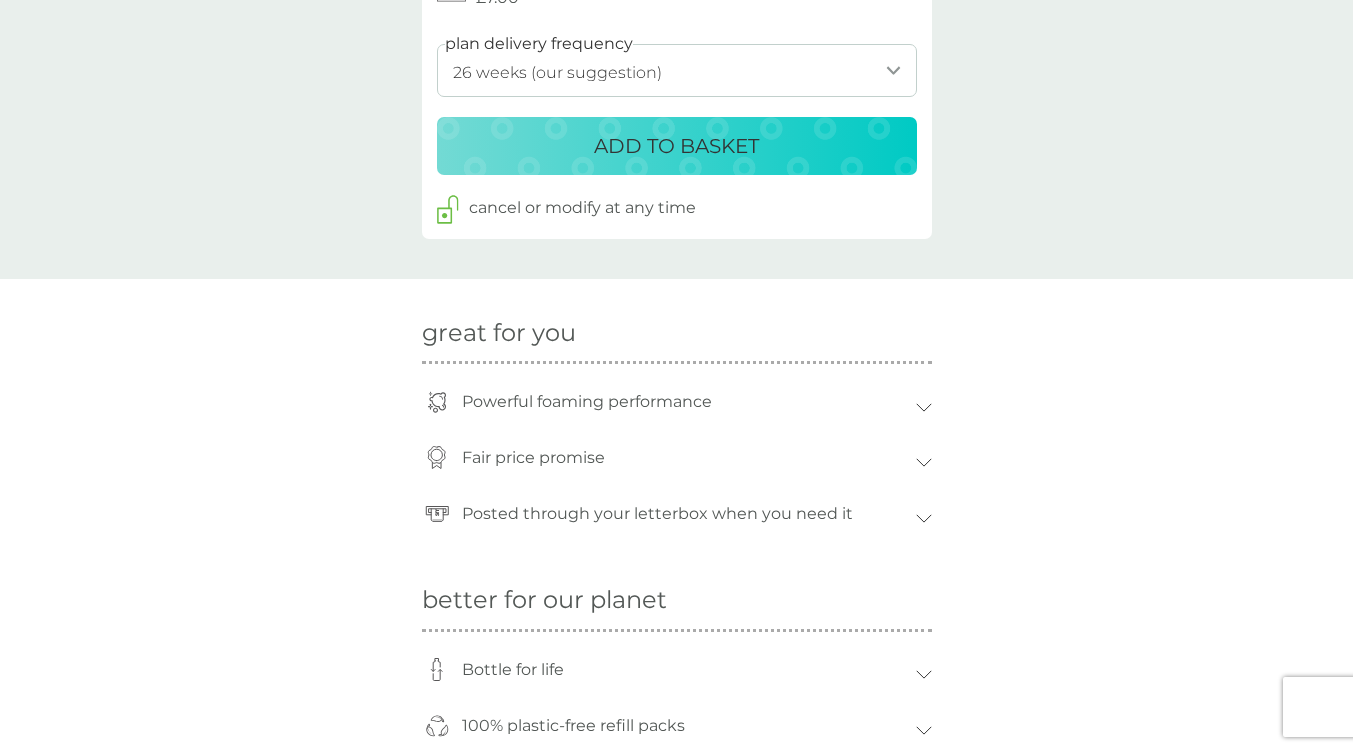 click on "ADD TO BASKET" at bounding box center [676, 146] 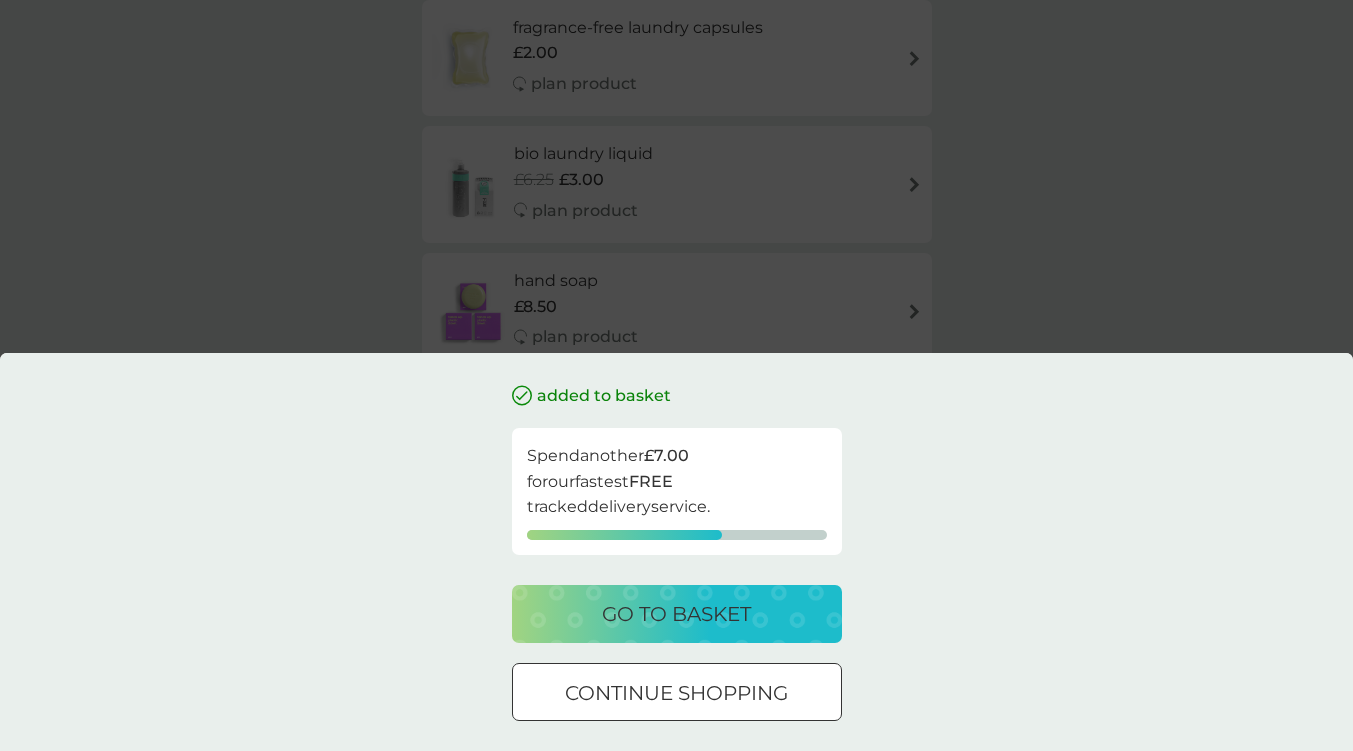 scroll, scrollTop: 0, scrollLeft: 0, axis: both 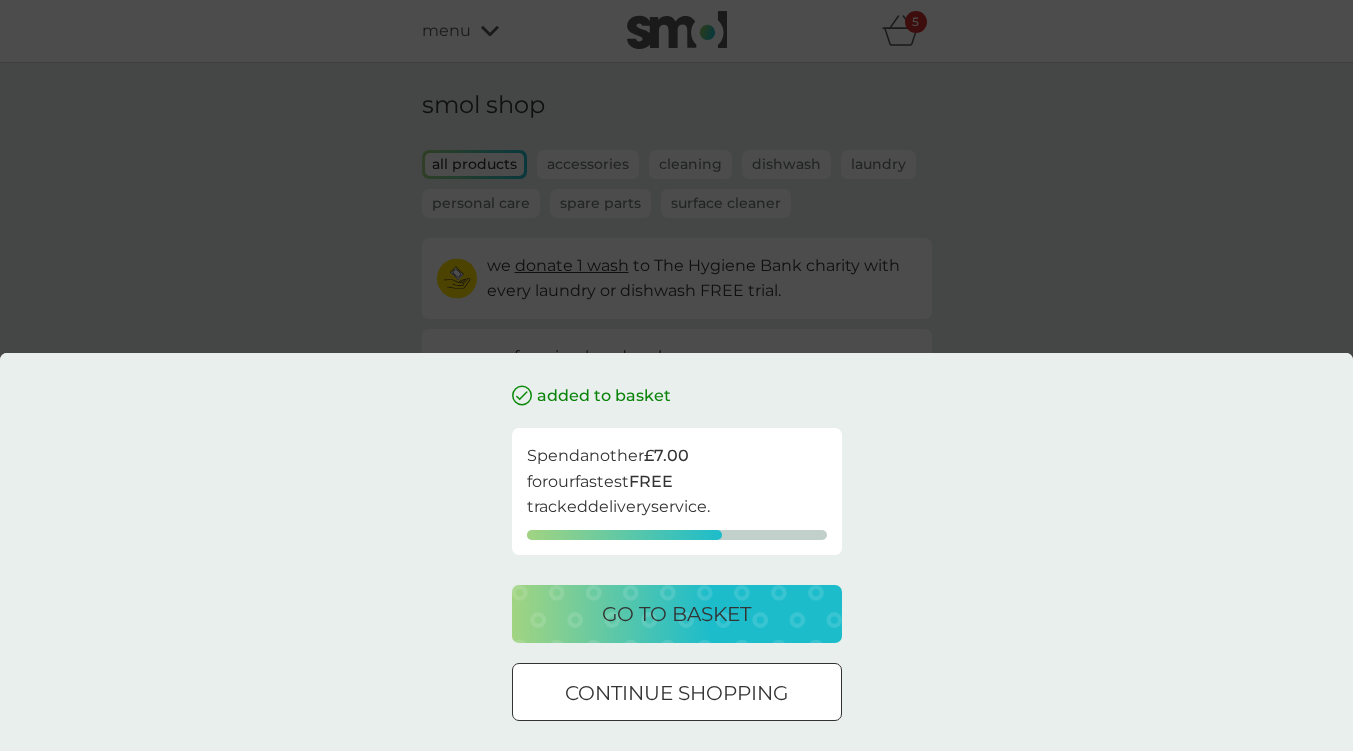 click at bounding box center (677, 693) 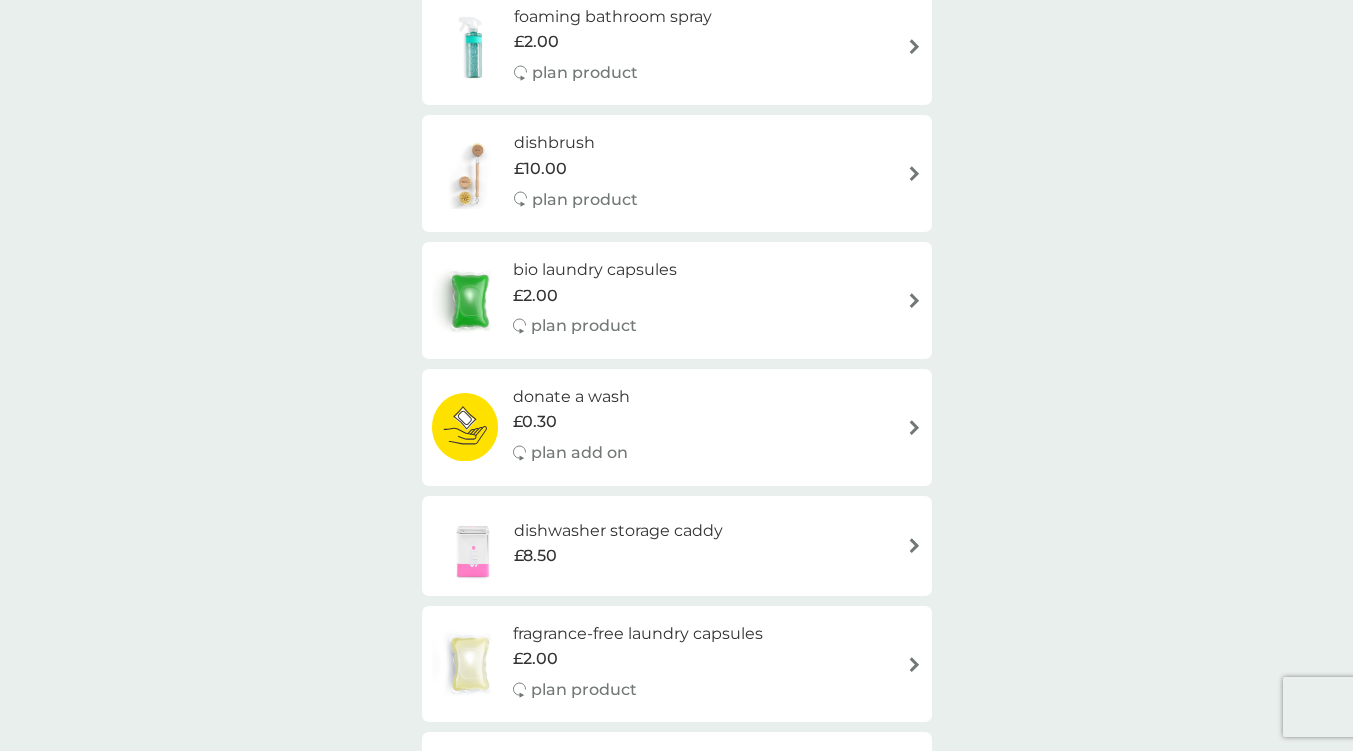 scroll, scrollTop: 600, scrollLeft: 0, axis: vertical 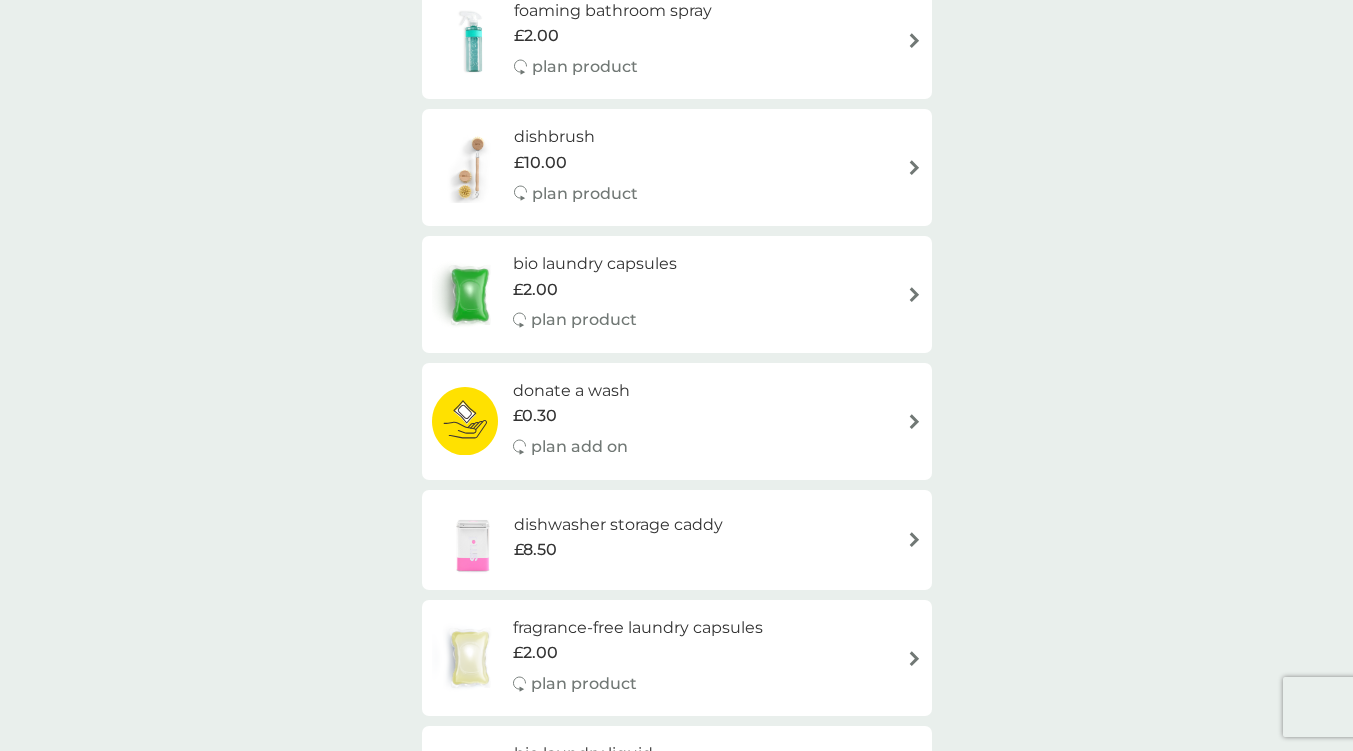 click on "£8.50" at bounding box center (618, 550) 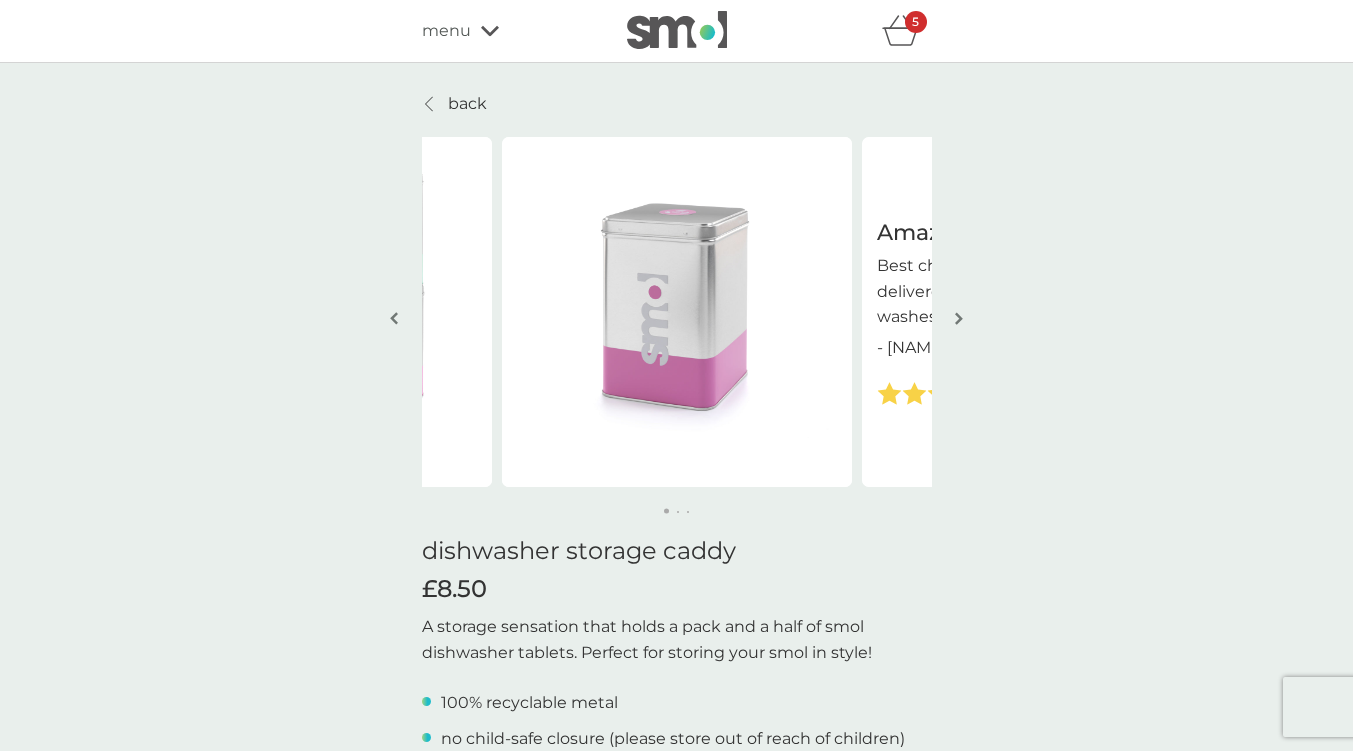 scroll, scrollTop: 600, scrollLeft: 0, axis: vertical 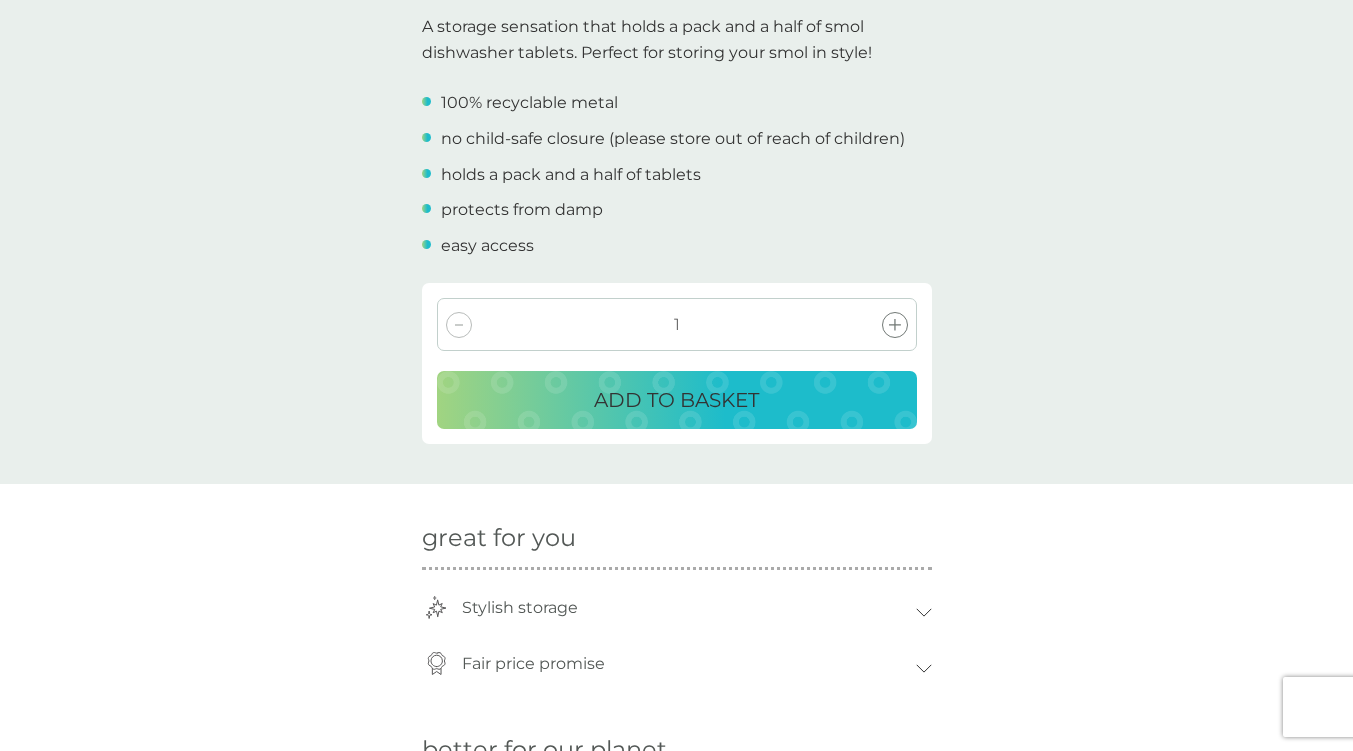 click on "ADD TO BASKET" at bounding box center [676, 400] 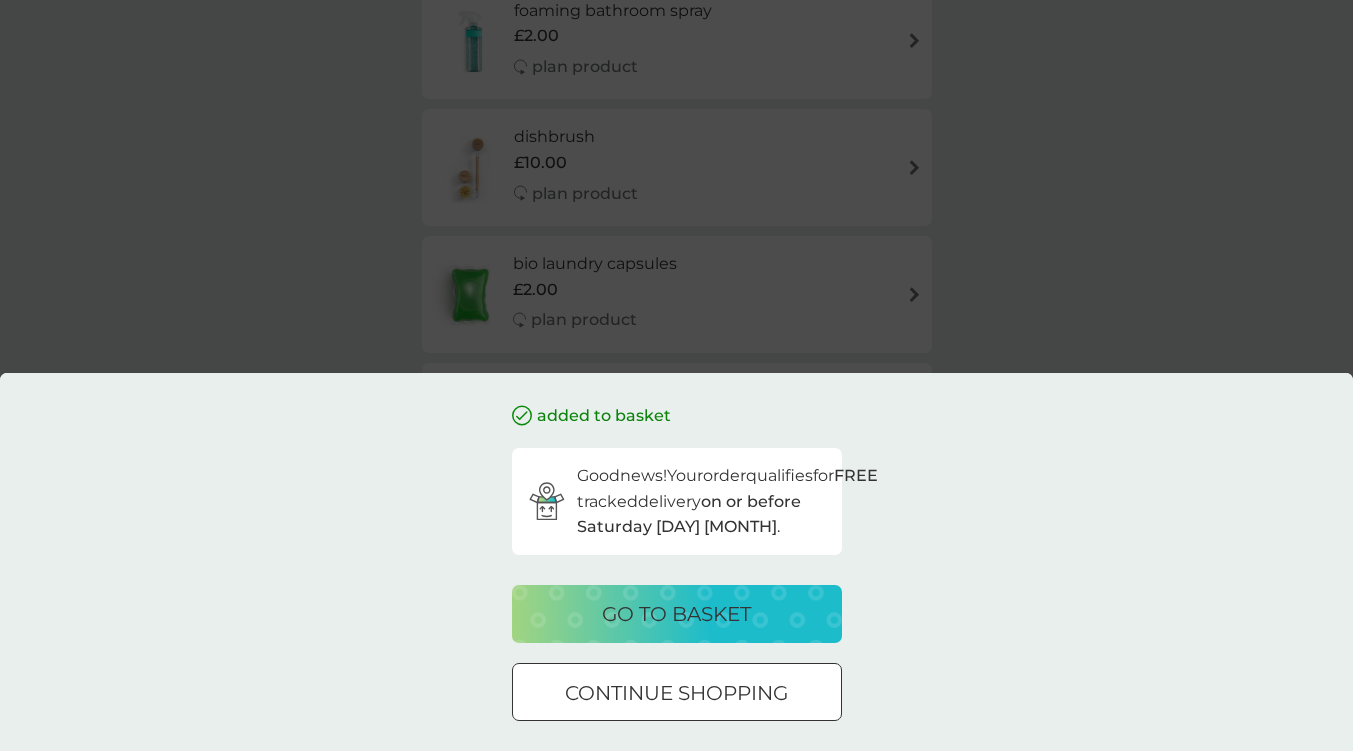 scroll, scrollTop: 0, scrollLeft: 0, axis: both 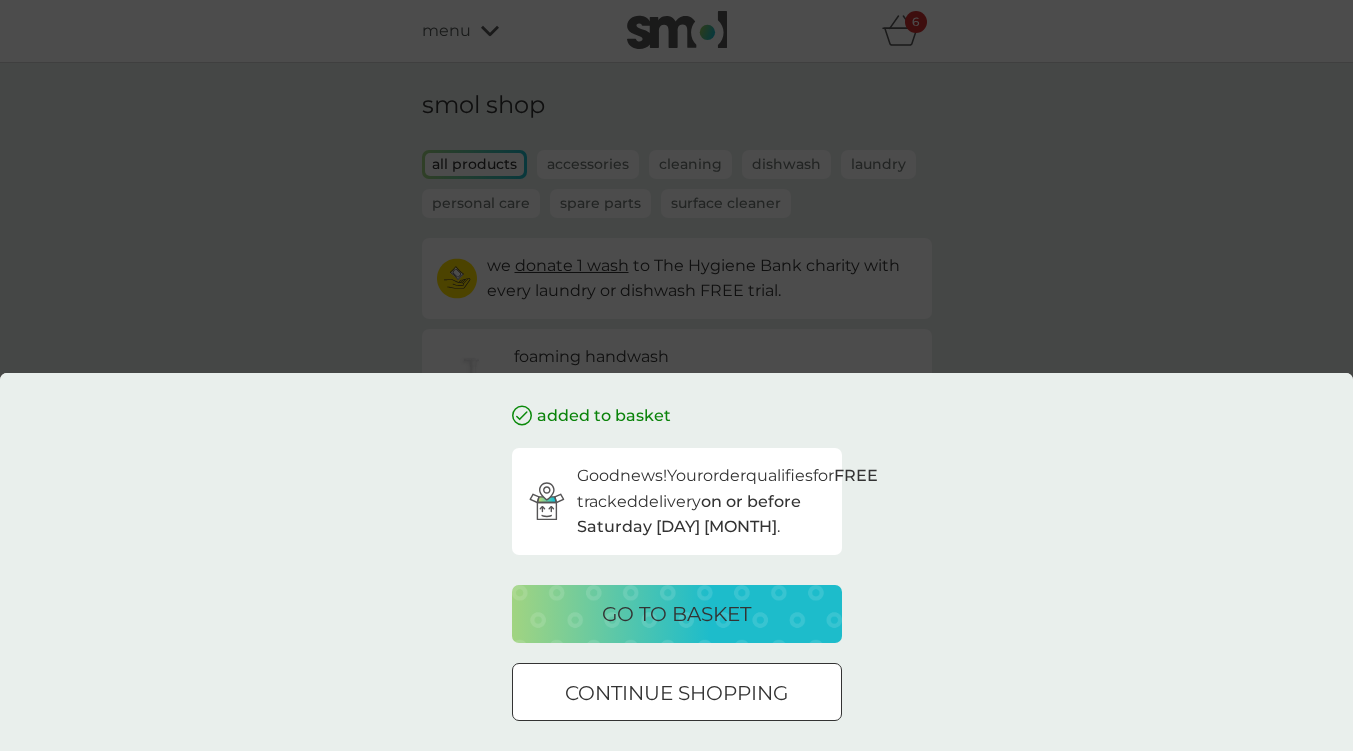 click on "go to basket" at bounding box center [676, 614] 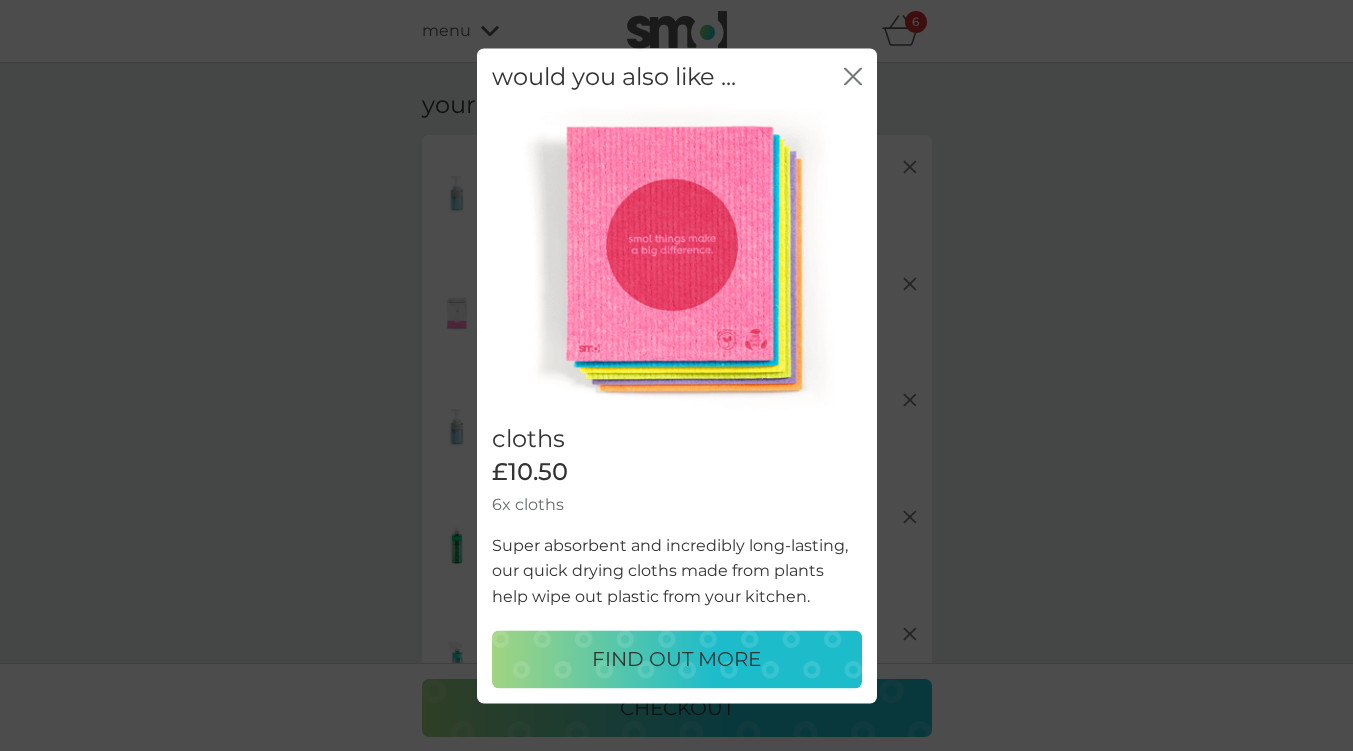 click on "close" 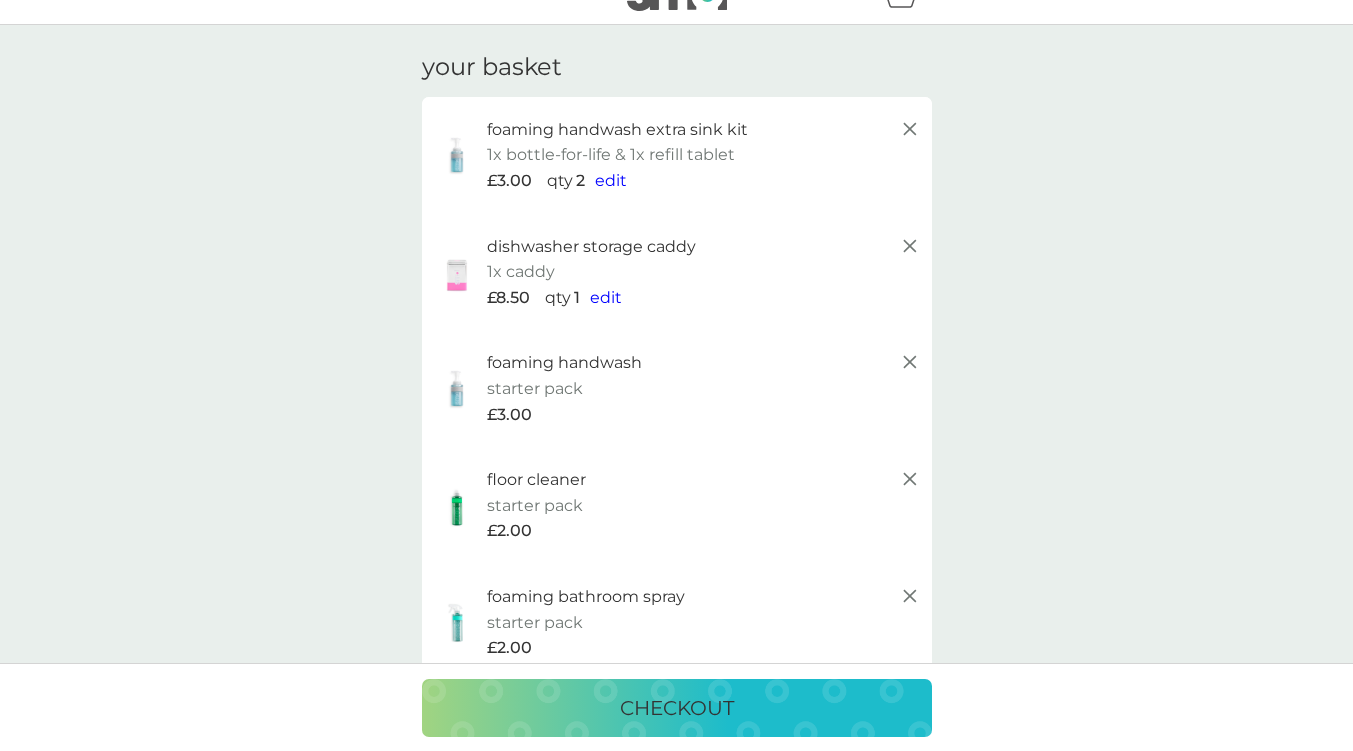 scroll, scrollTop: 0, scrollLeft: 0, axis: both 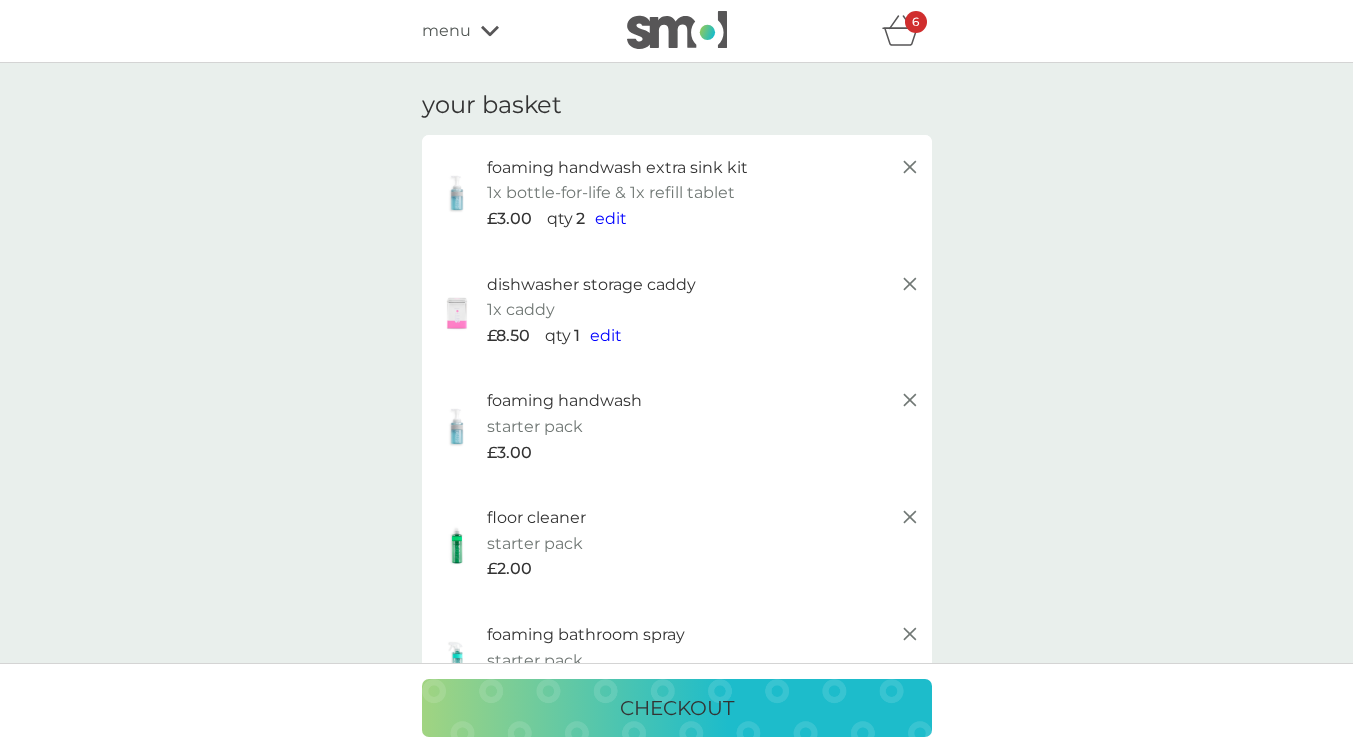 click on "edit" at bounding box center (611, 218) 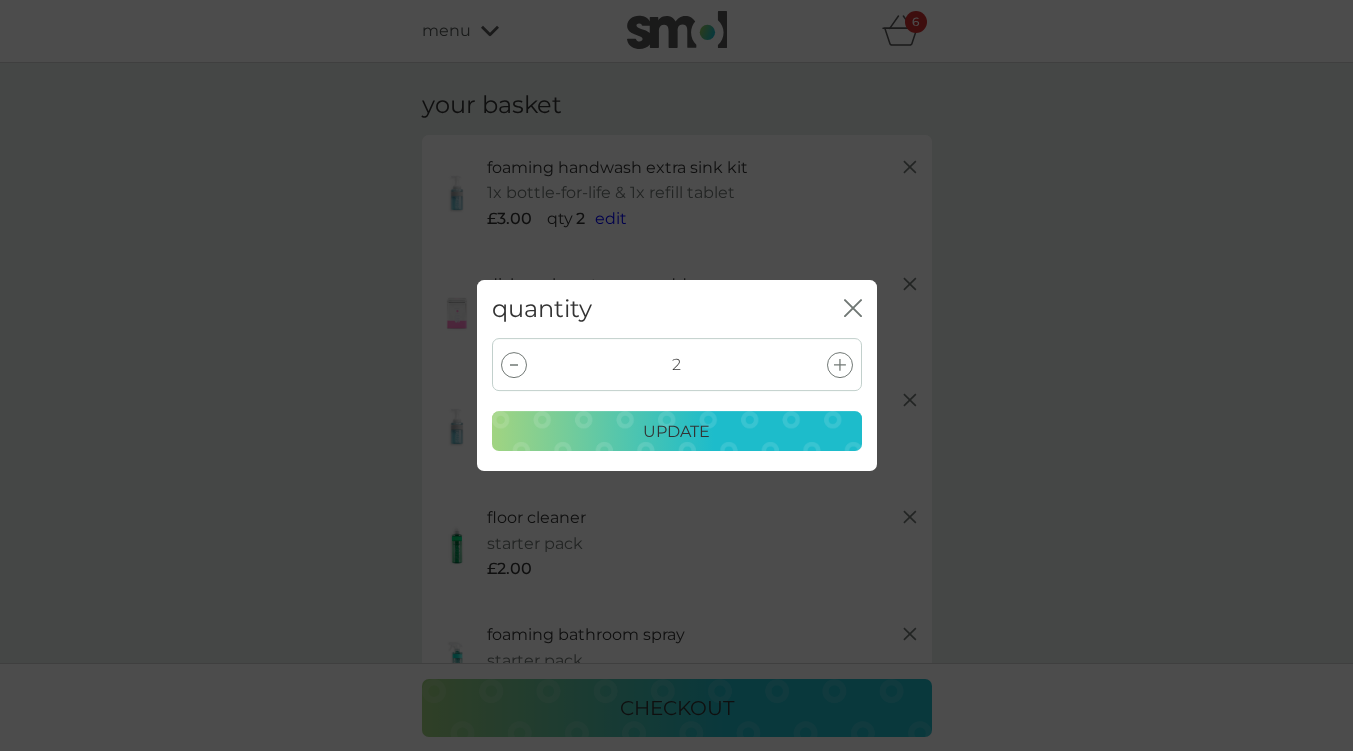 click at bounding box center (514, 365) 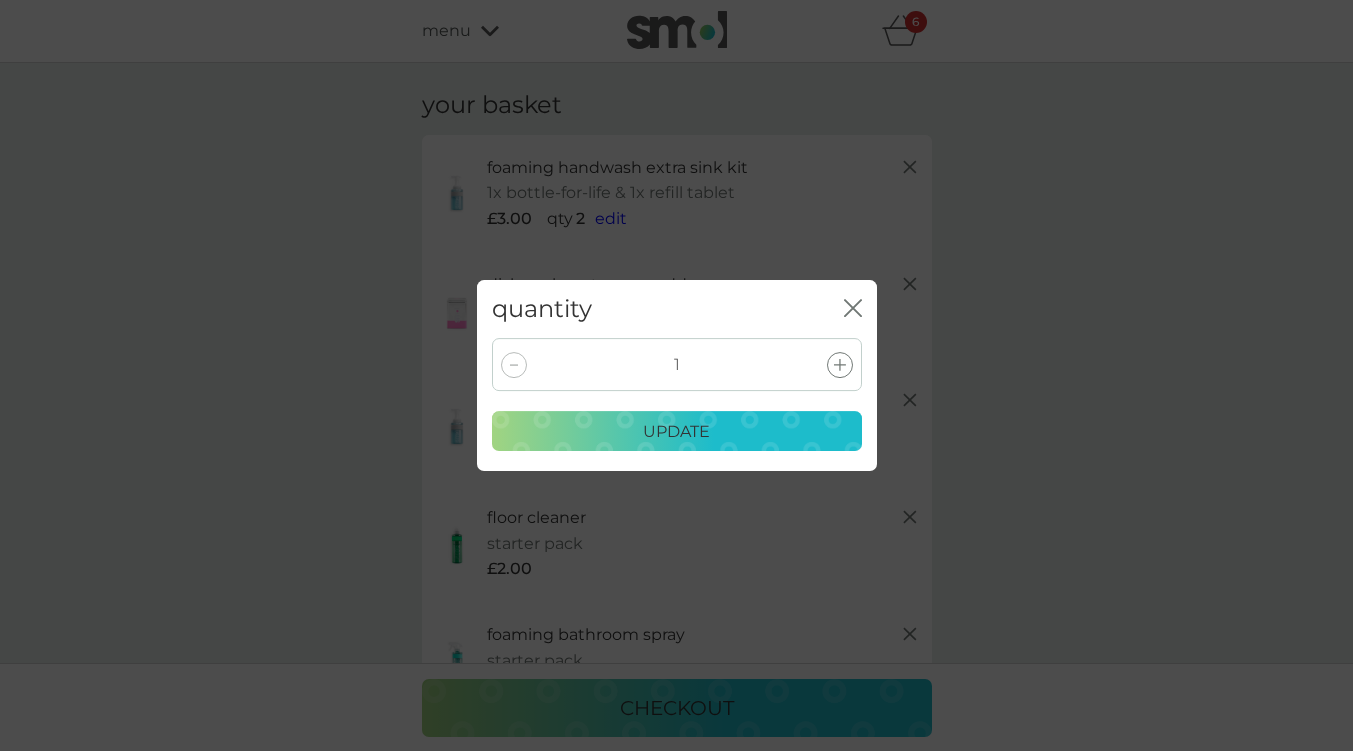 click on "update" at bounding box center [676, 432] 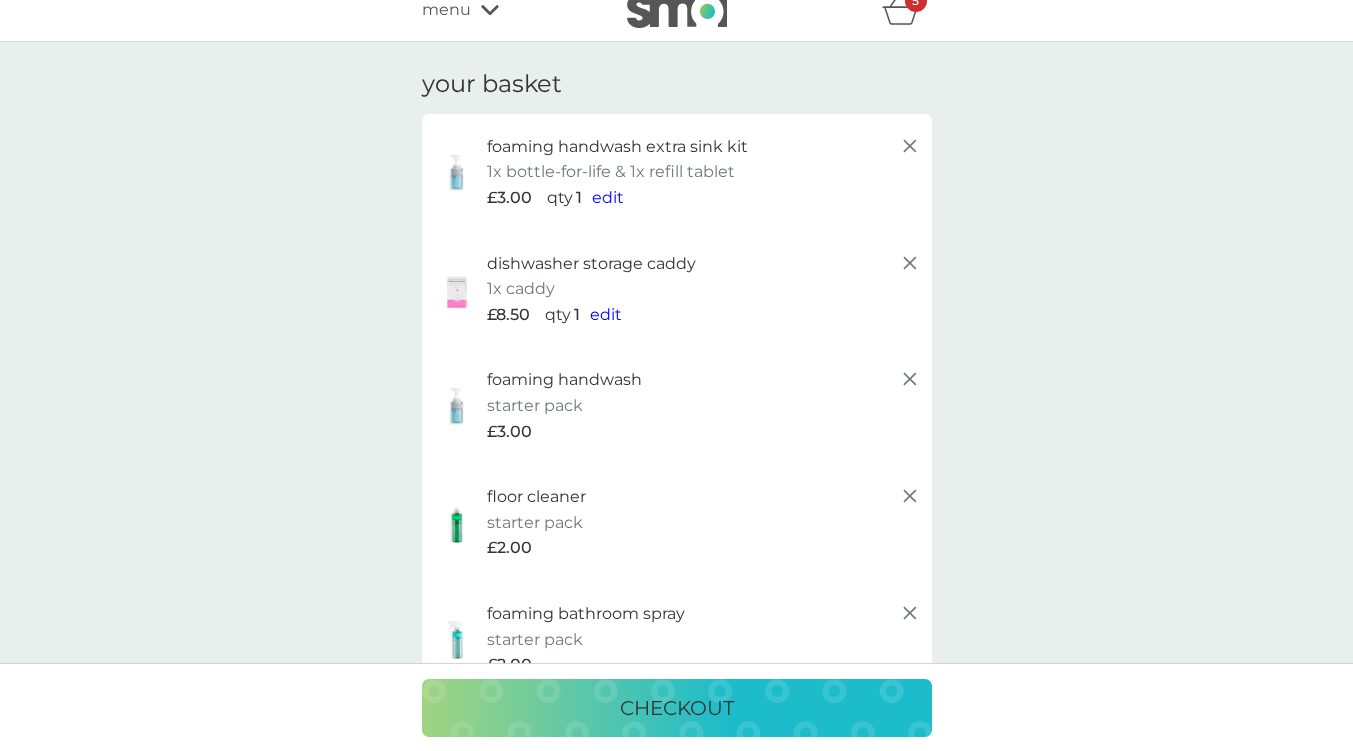 scroll, scrollTop: 0, scrollLeft: 0, axis: both 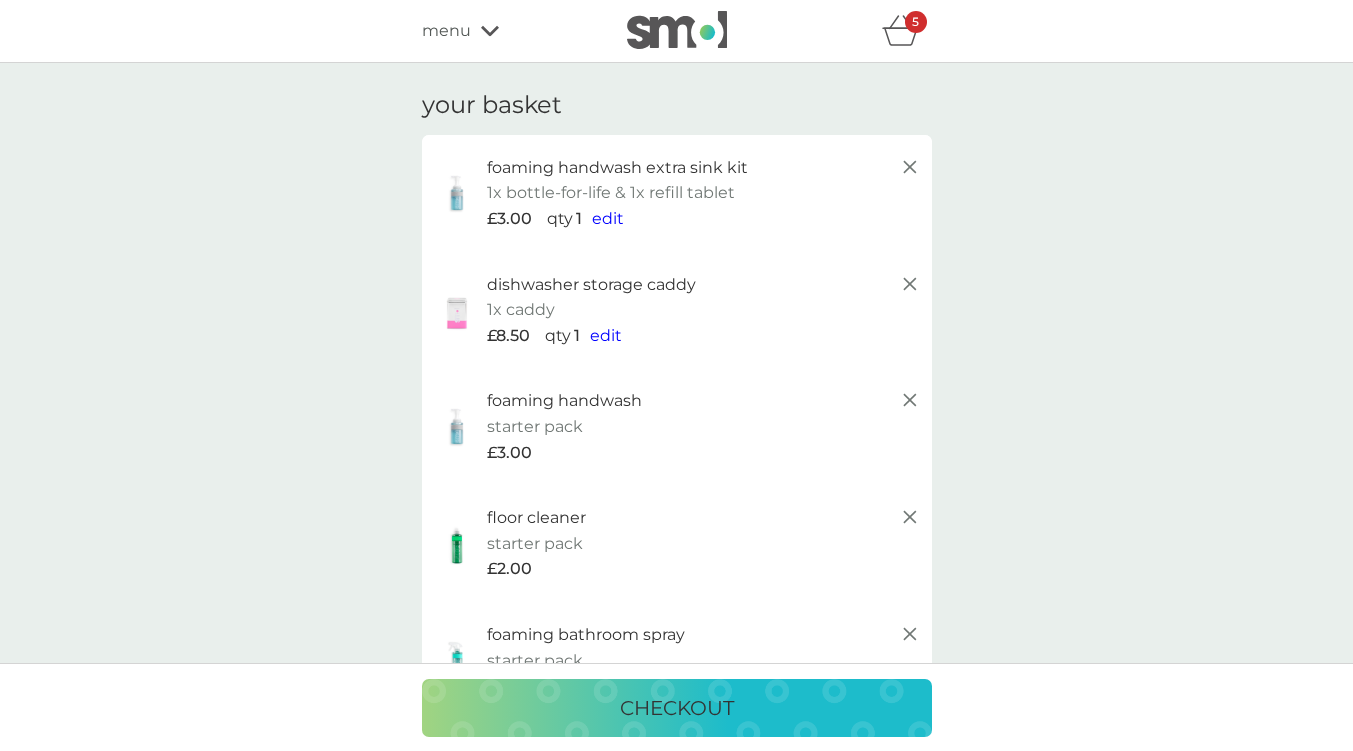 click on "edit" at bounding box center [608, 218] 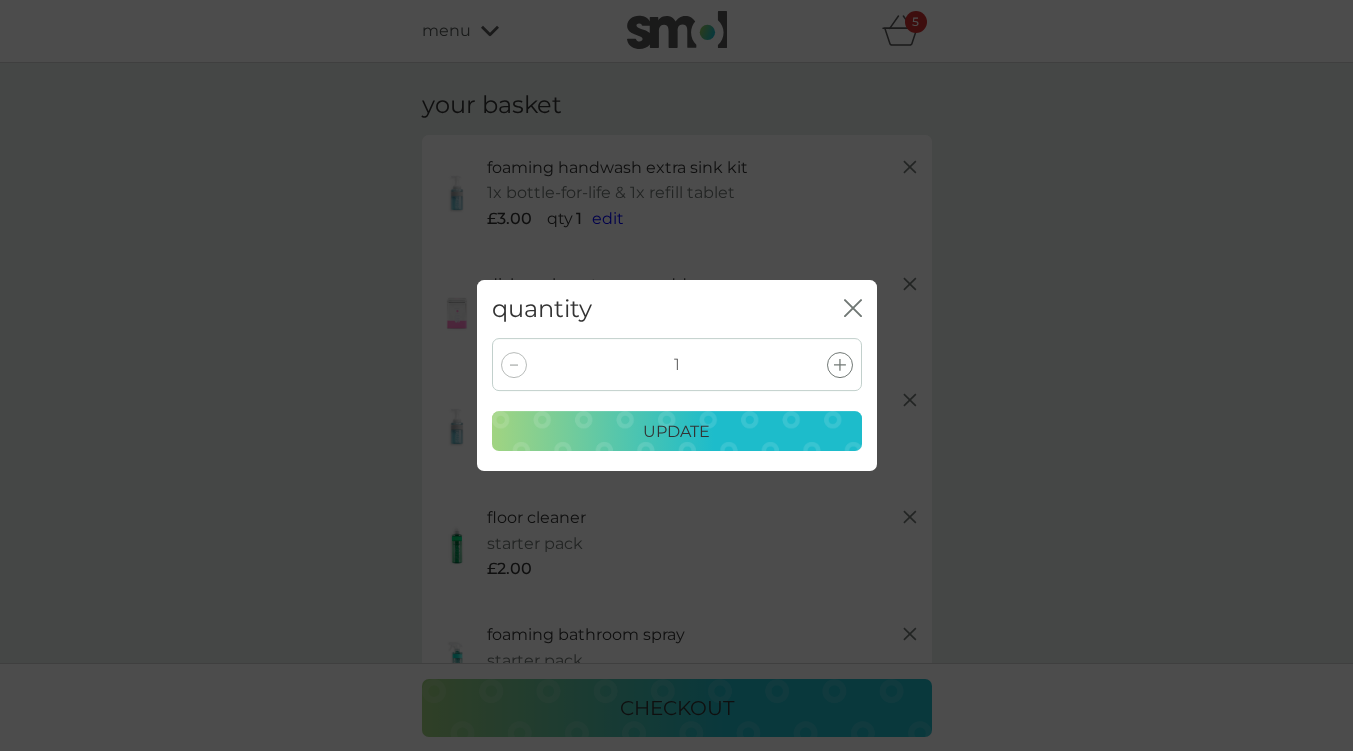 click on "close" 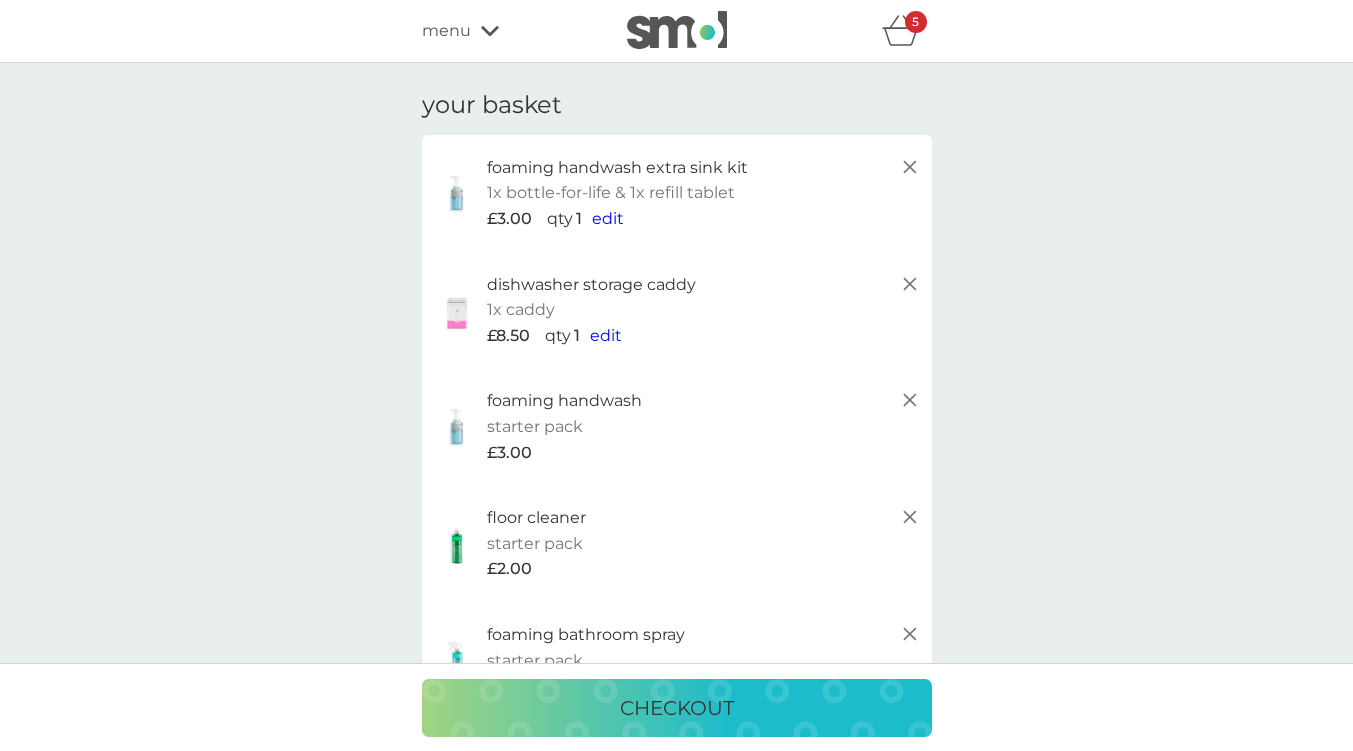 click 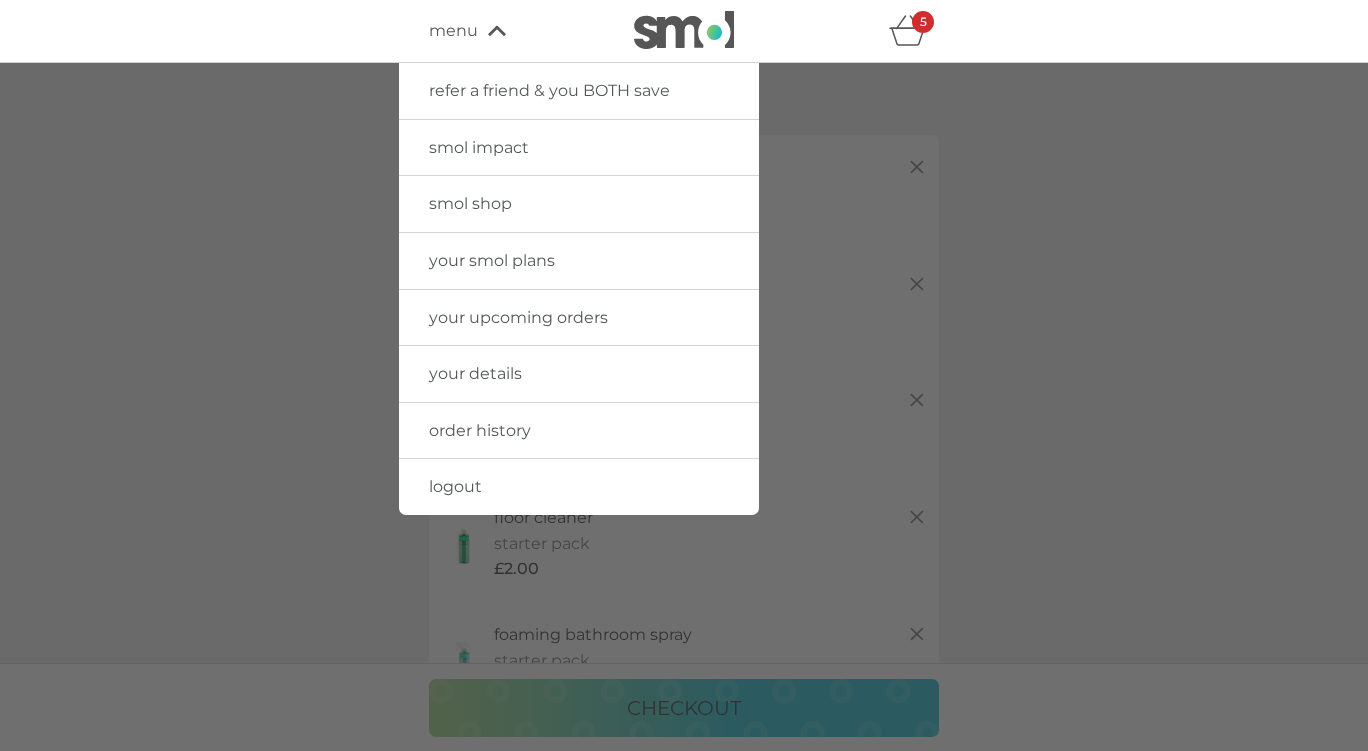 click on "smol shop" at bounding box center (470, 203) 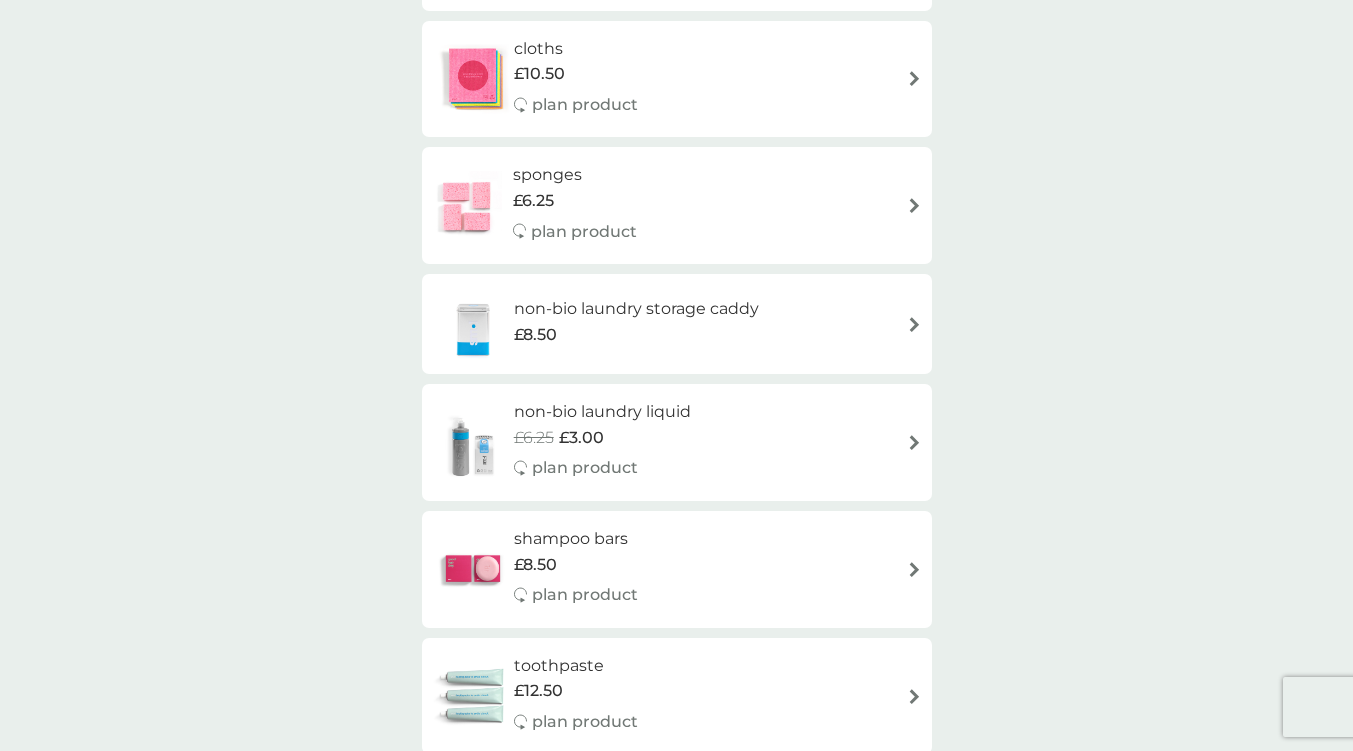 scroll, scrollTop: 1900, scrollLeft: 0, axis: vertical 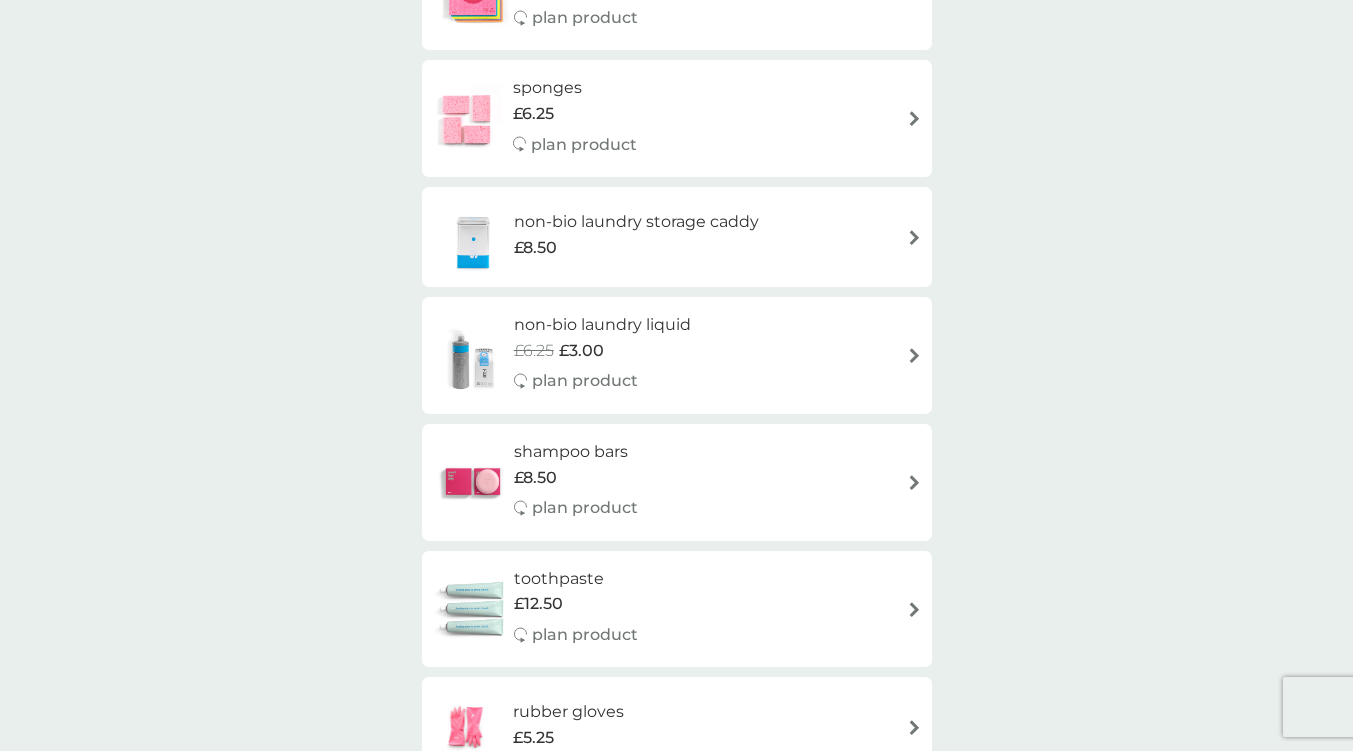 click at bounding box center (914, 355) 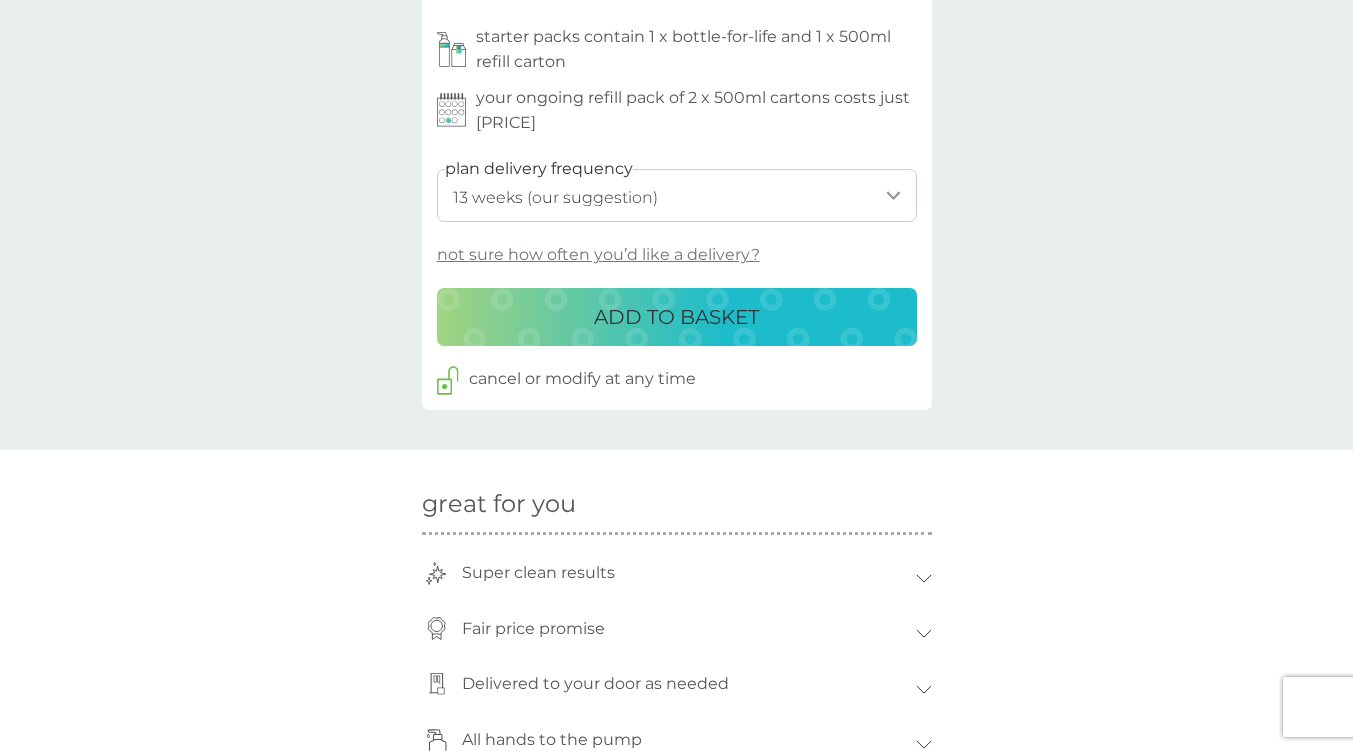 scroll, scrollTop: 1000, scrollLeft: 0, axis: vertical 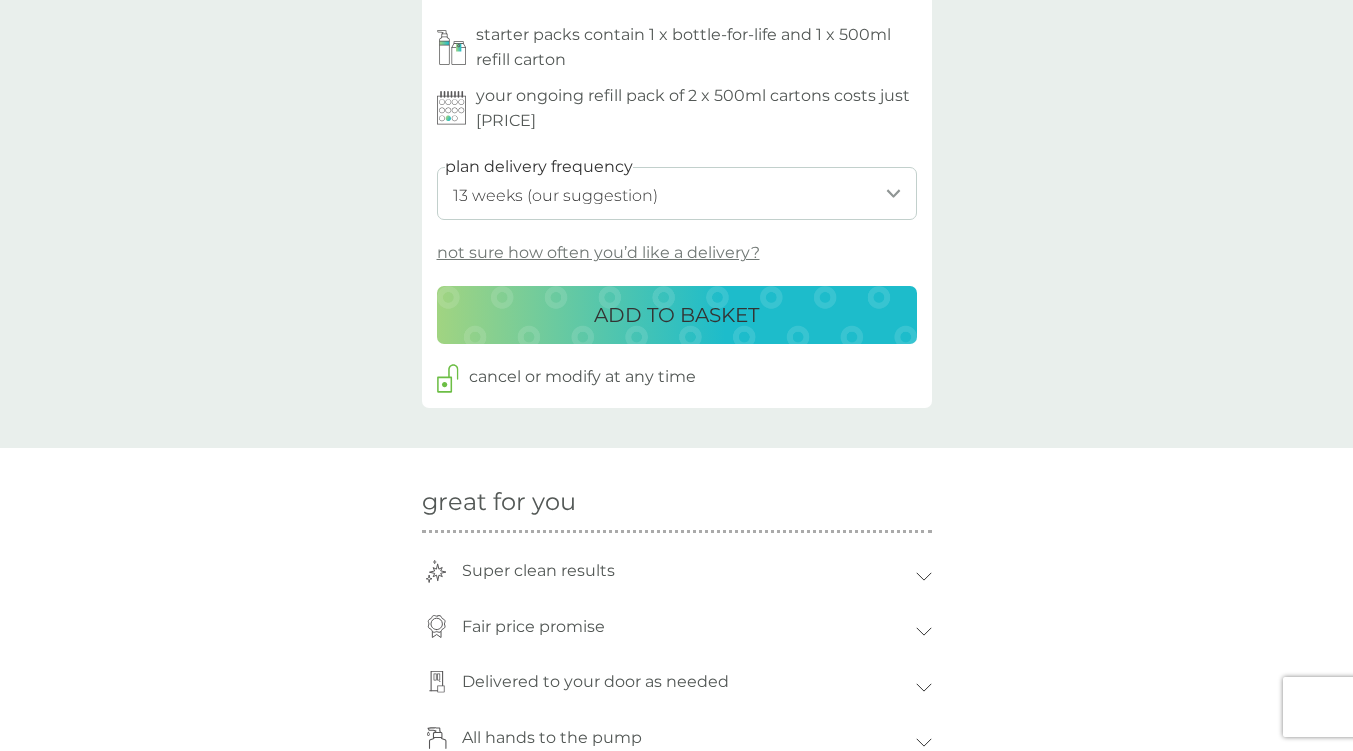click on "1 week  2 weeks  3 weeks  4 weeks  5 weeks  6 weeks  7 weeks  8 weeks  9 weeks  10 weeks  11 weeks  12 weeks  13 weeks (our suggestion) 14 weeks  15 weeks  16 weeks  17 weeks  18 weeks  19 weeks  20 weeks  21 weeks  22 weeks  23 weeks  24 weeks  25 weeks  26 weeks  27 weeks  28 weeks  29 weeks  30 weeks  31 weeks  32 weeks  33 weeks  34 weeks  35 weeks" at bounding box center (677, 193) 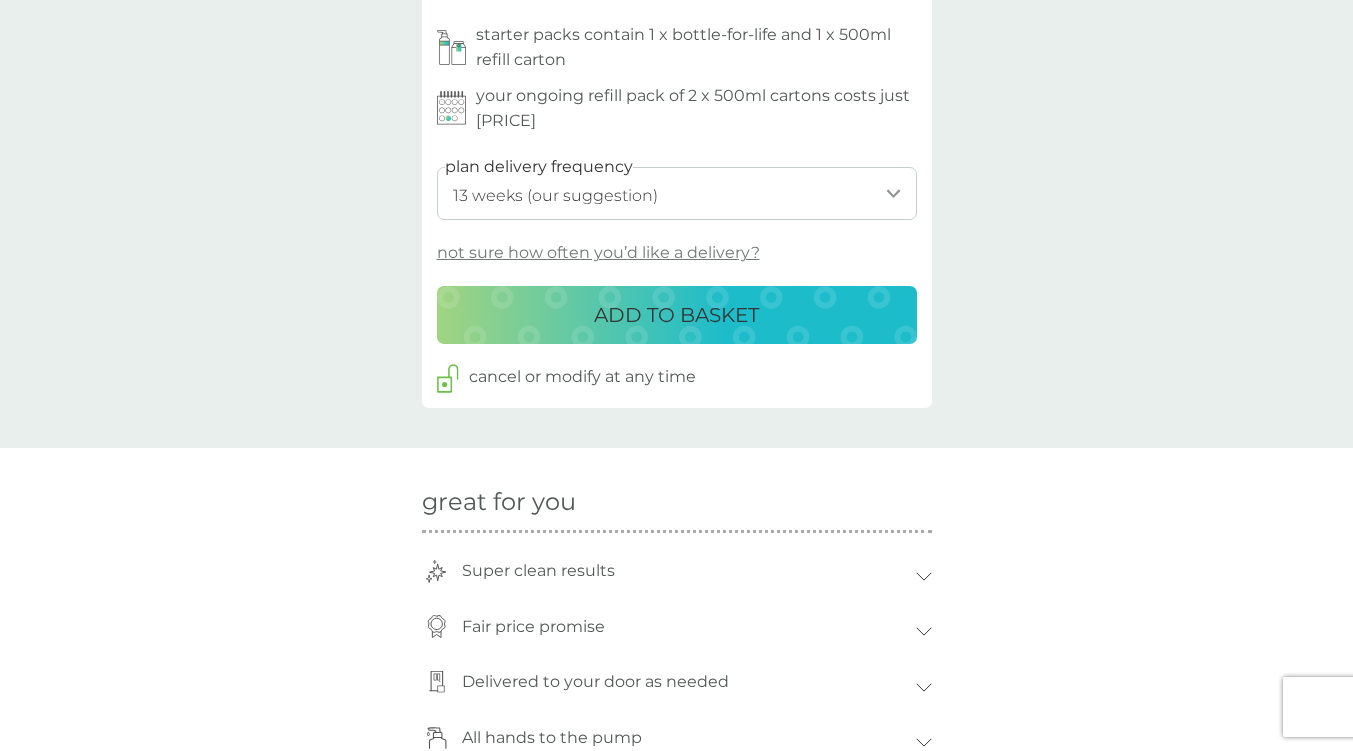 click on "ADD TO BASKET" at bounding box center [676, 315] 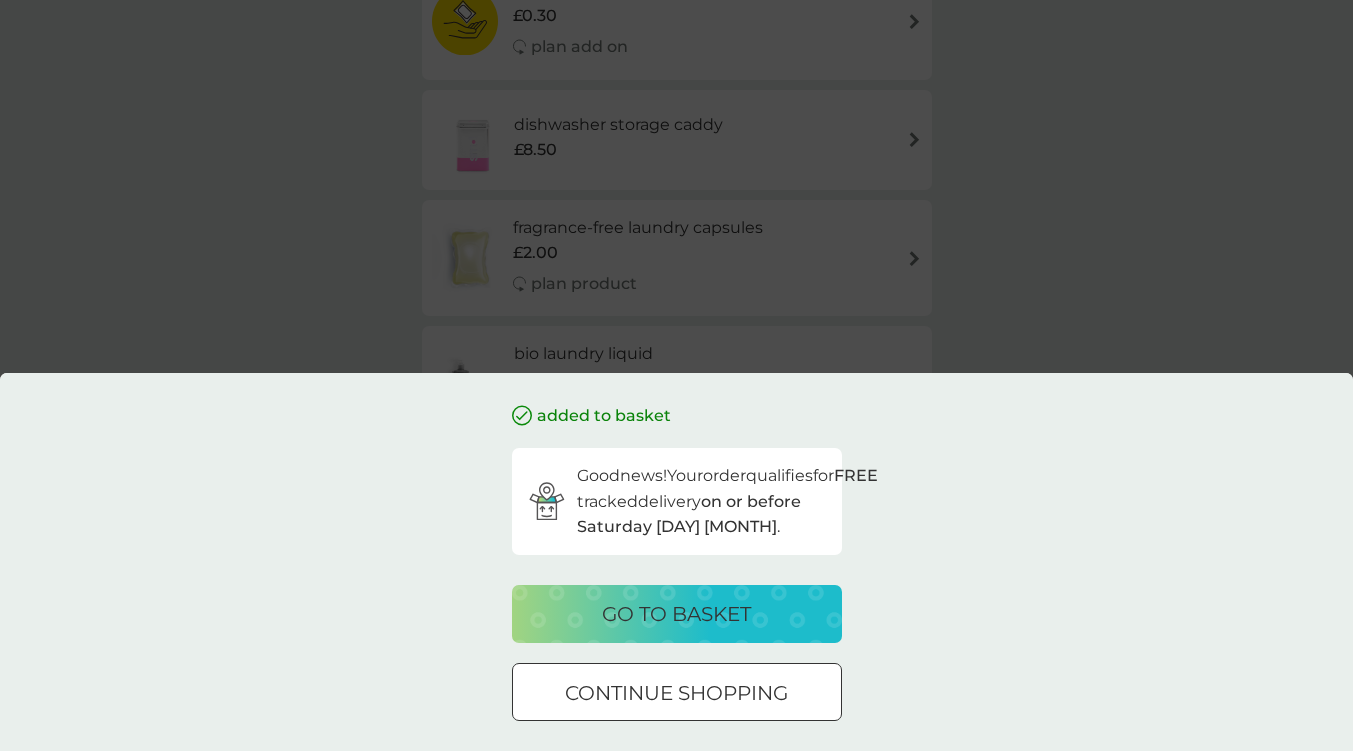 scroll, scrollTop: 0, scrollLeft: 0, axis: both 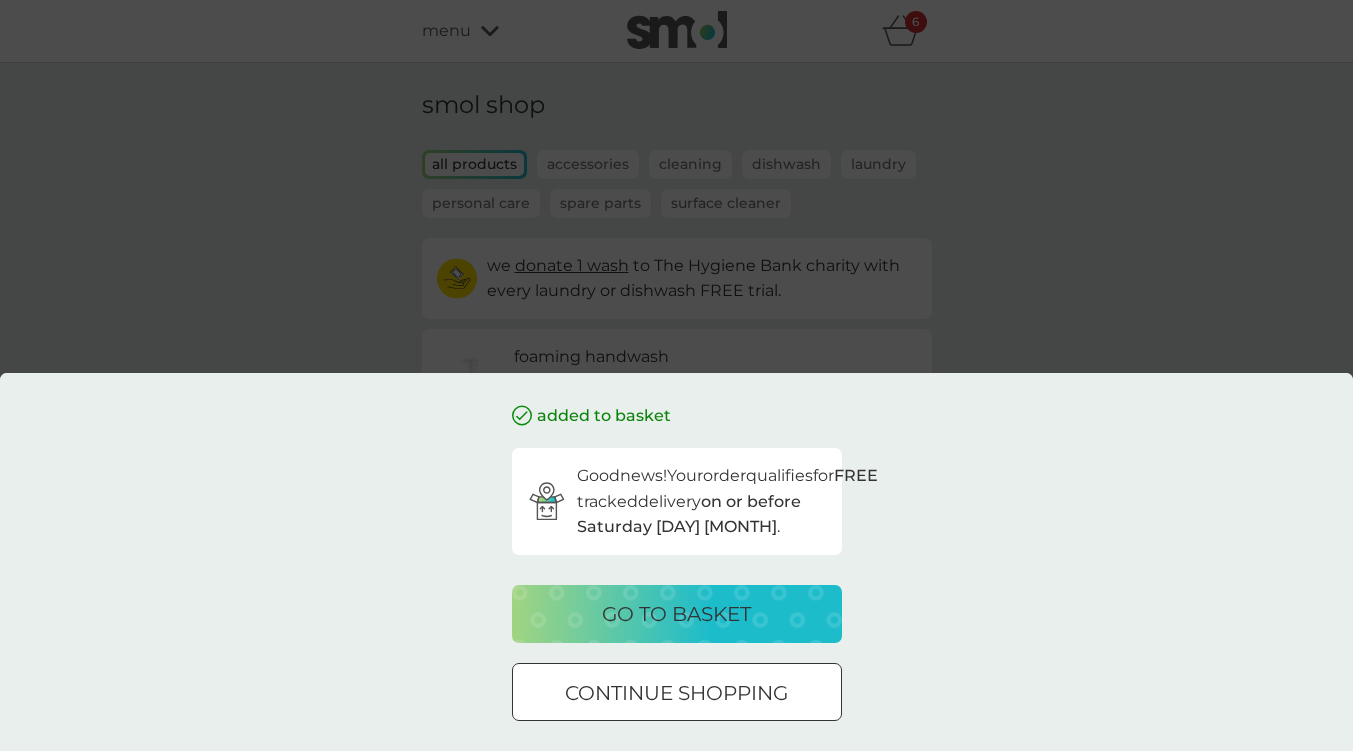 click at bounding box center (676, 691) 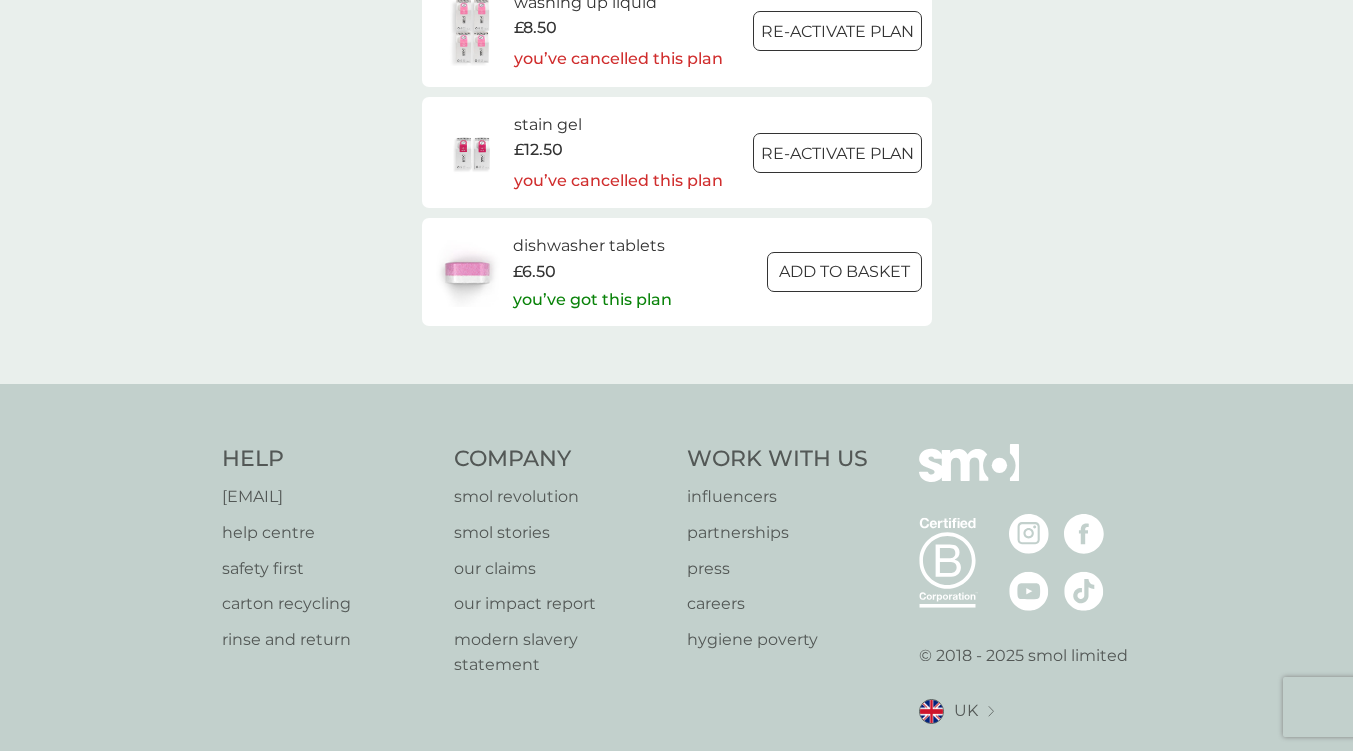 scroll, scrollTop: 3271, scrollLeft: 0, axis: vertical 